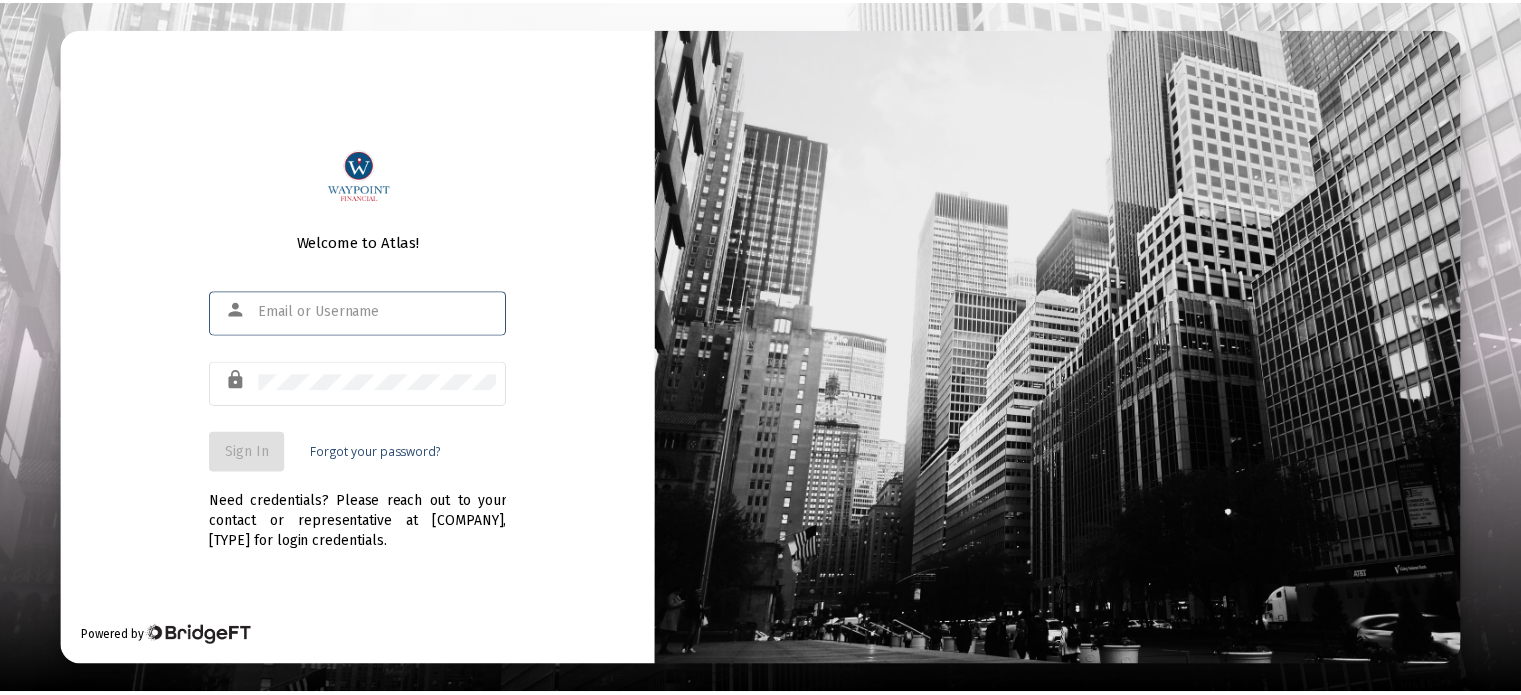 scroll, scrollTop: 0, scrollLeft: 0, axis: both 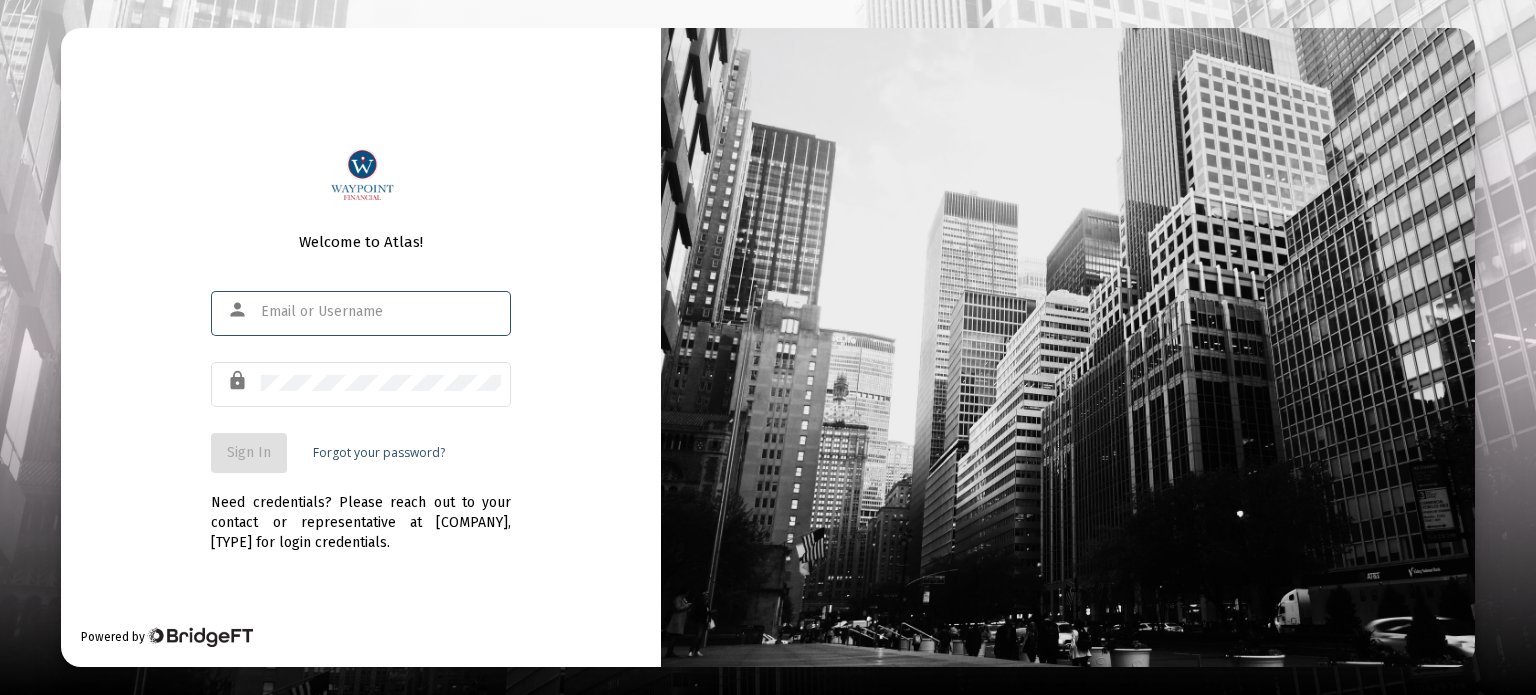 click at bounding box center (381, 312) 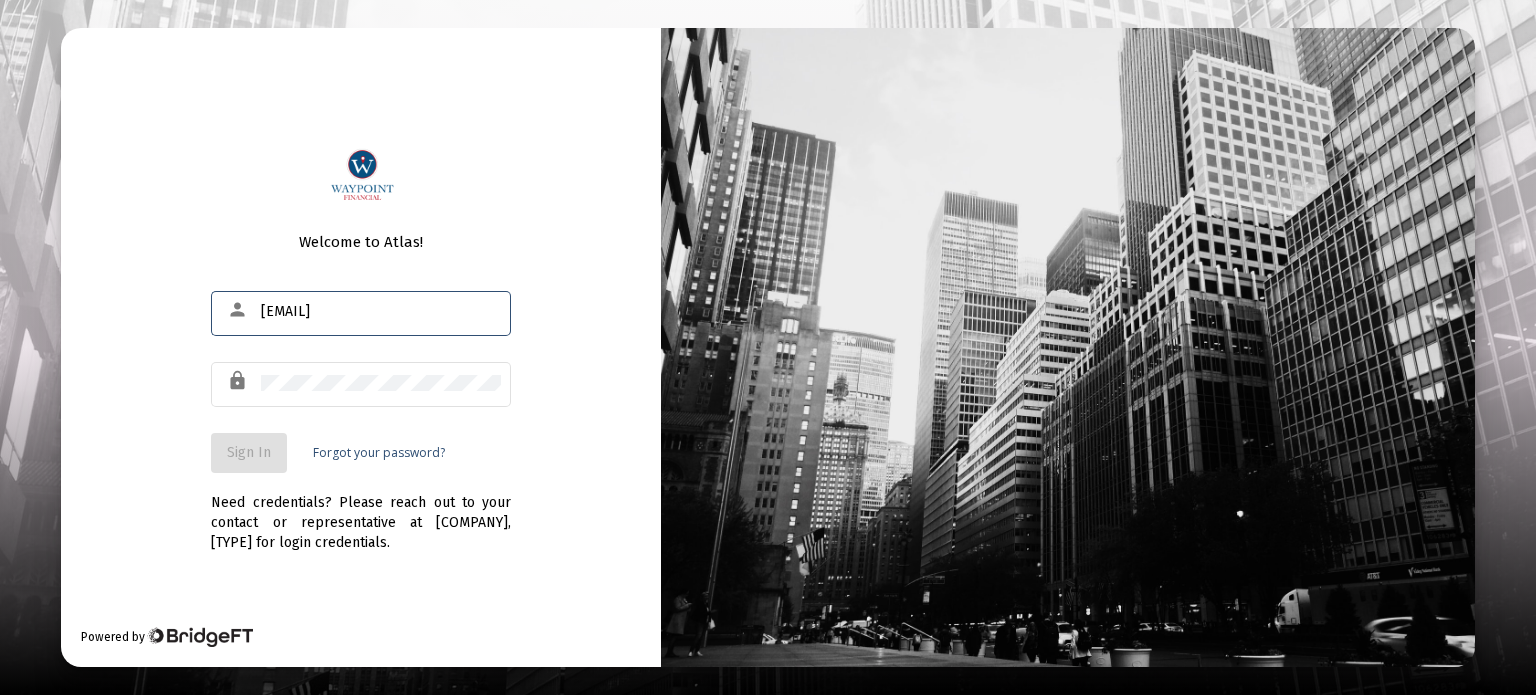 type on "[EMAIL]" 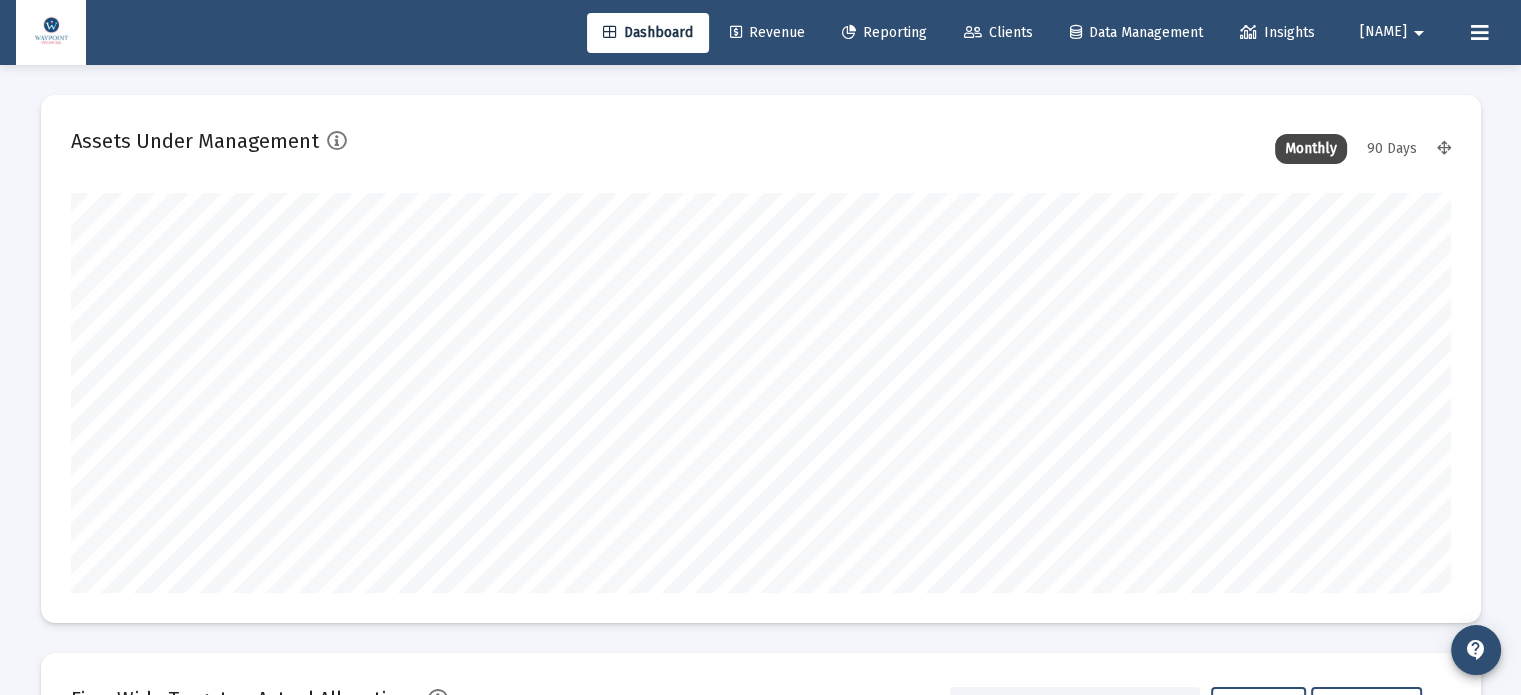 scroll, scrollTop: 999600, scrollLeft: 998620, axis: both 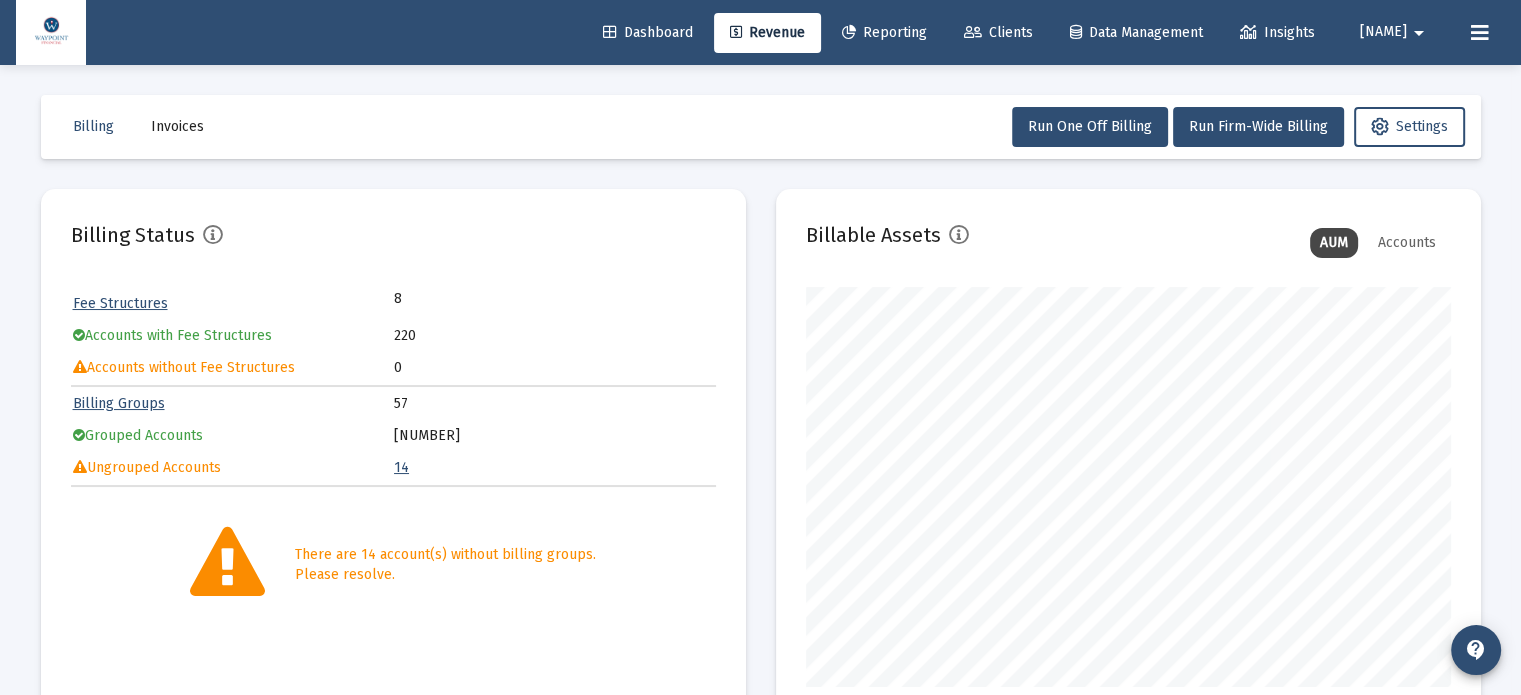 click on "Ungrouped Accounts" at bounding box center [233, 304] 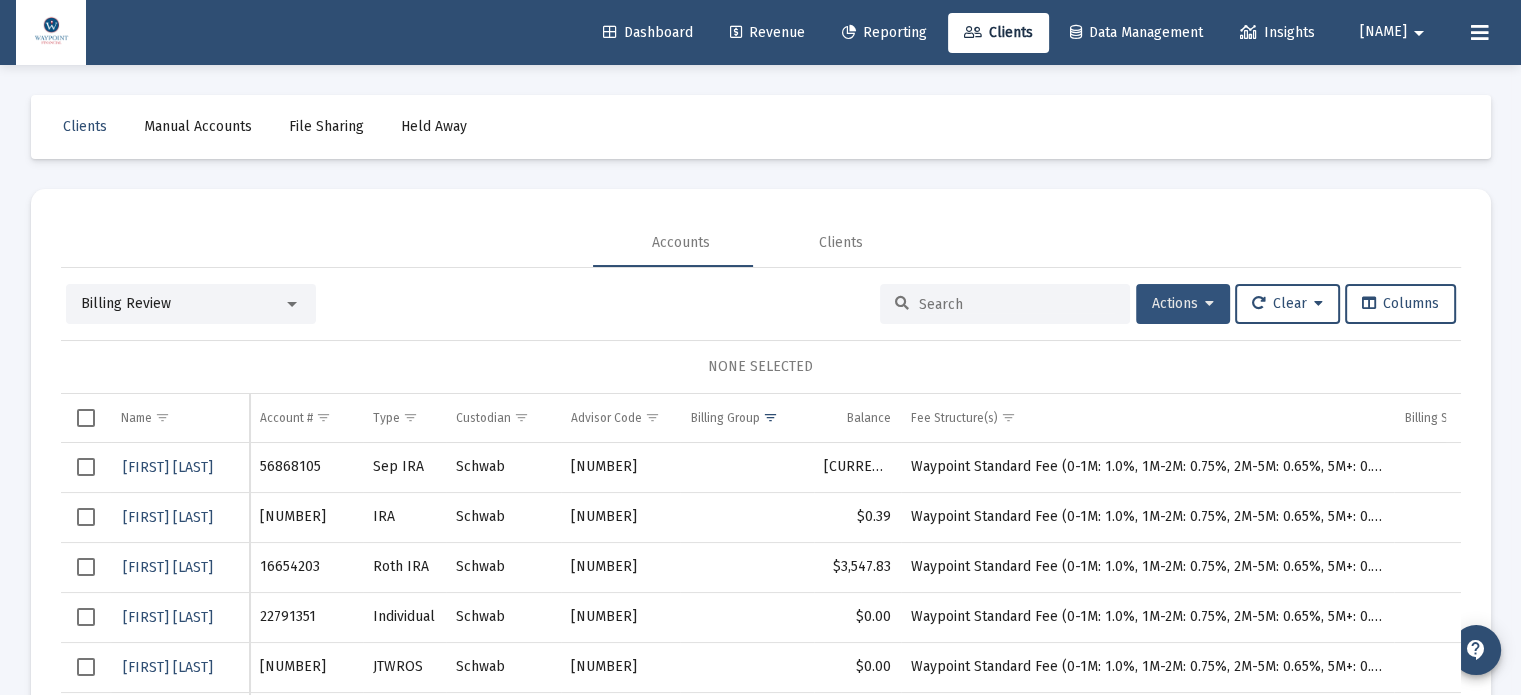 click at bounding box center (1209, 304) 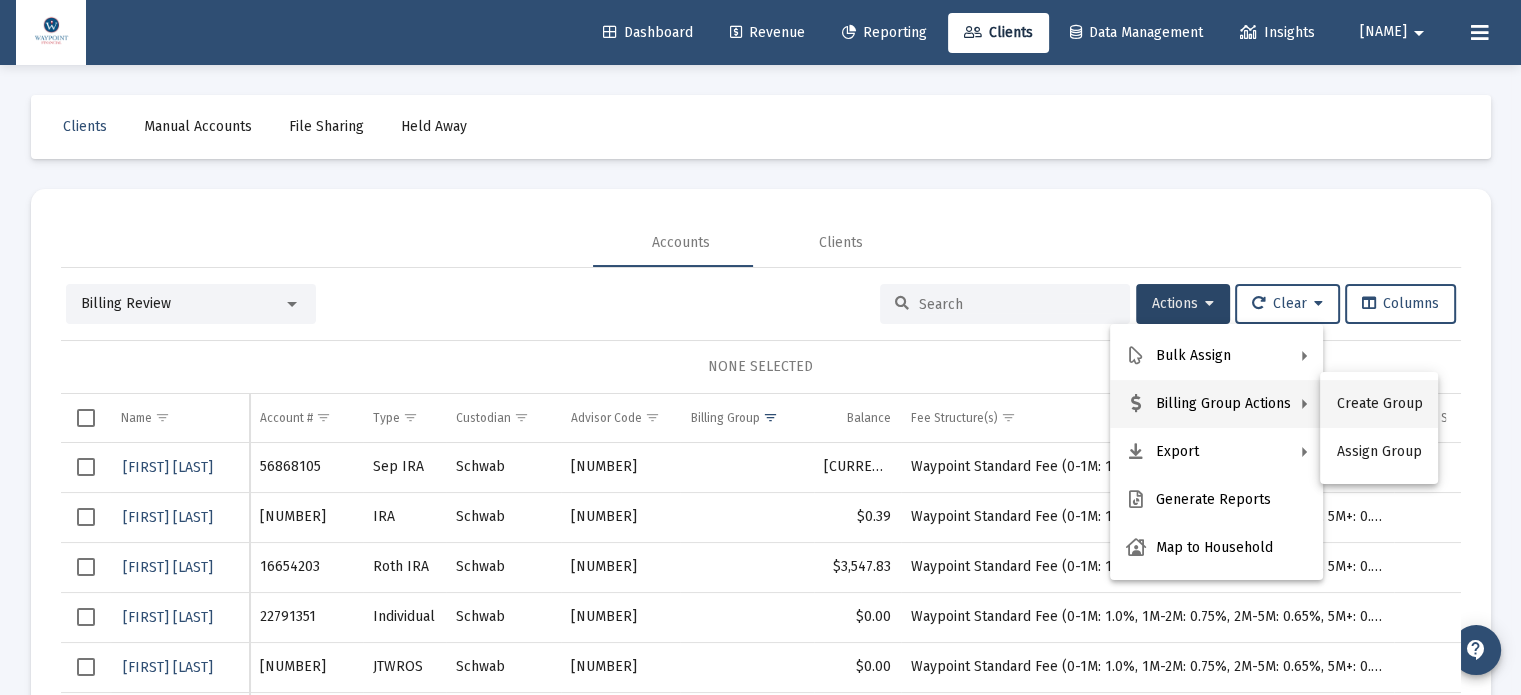 click on "Create Group" at bounding box center [1379, 404] 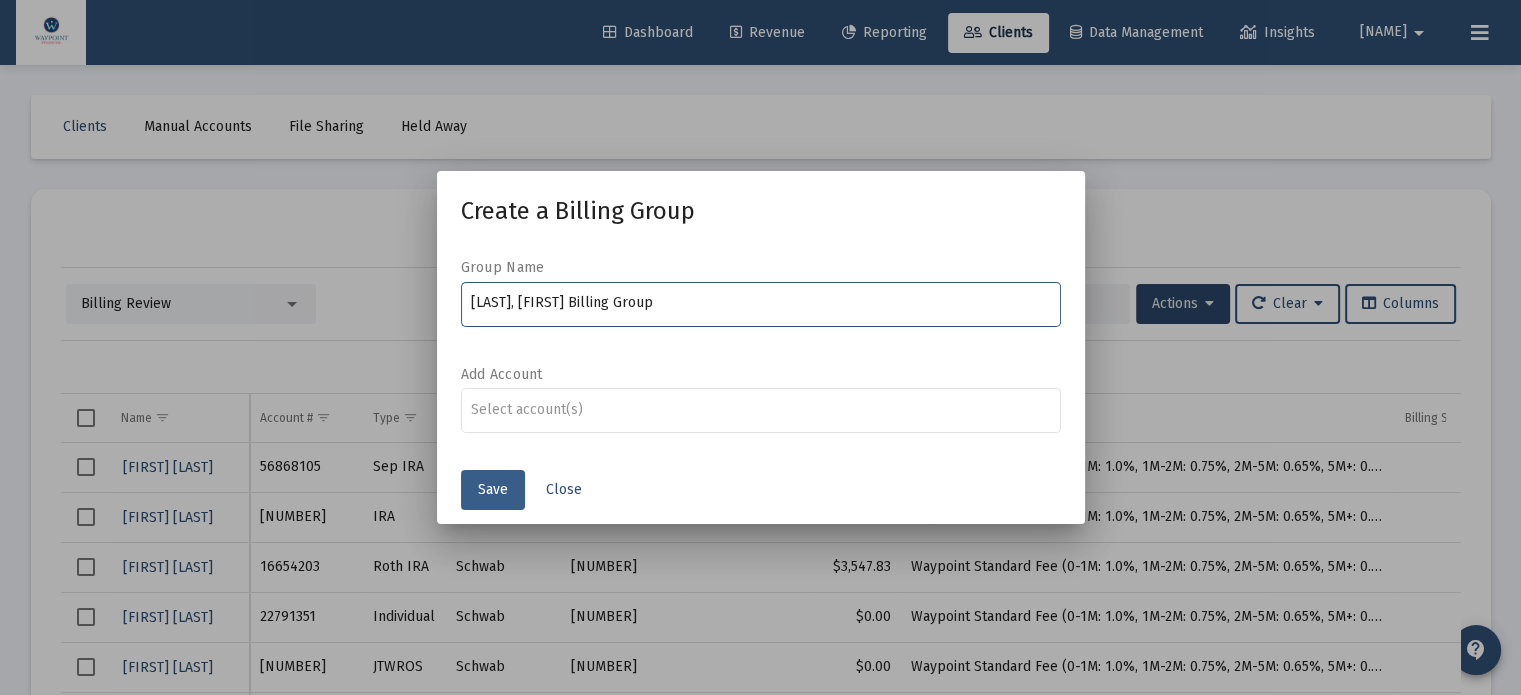 type on "[LAST], [FIRST] Billing Group" 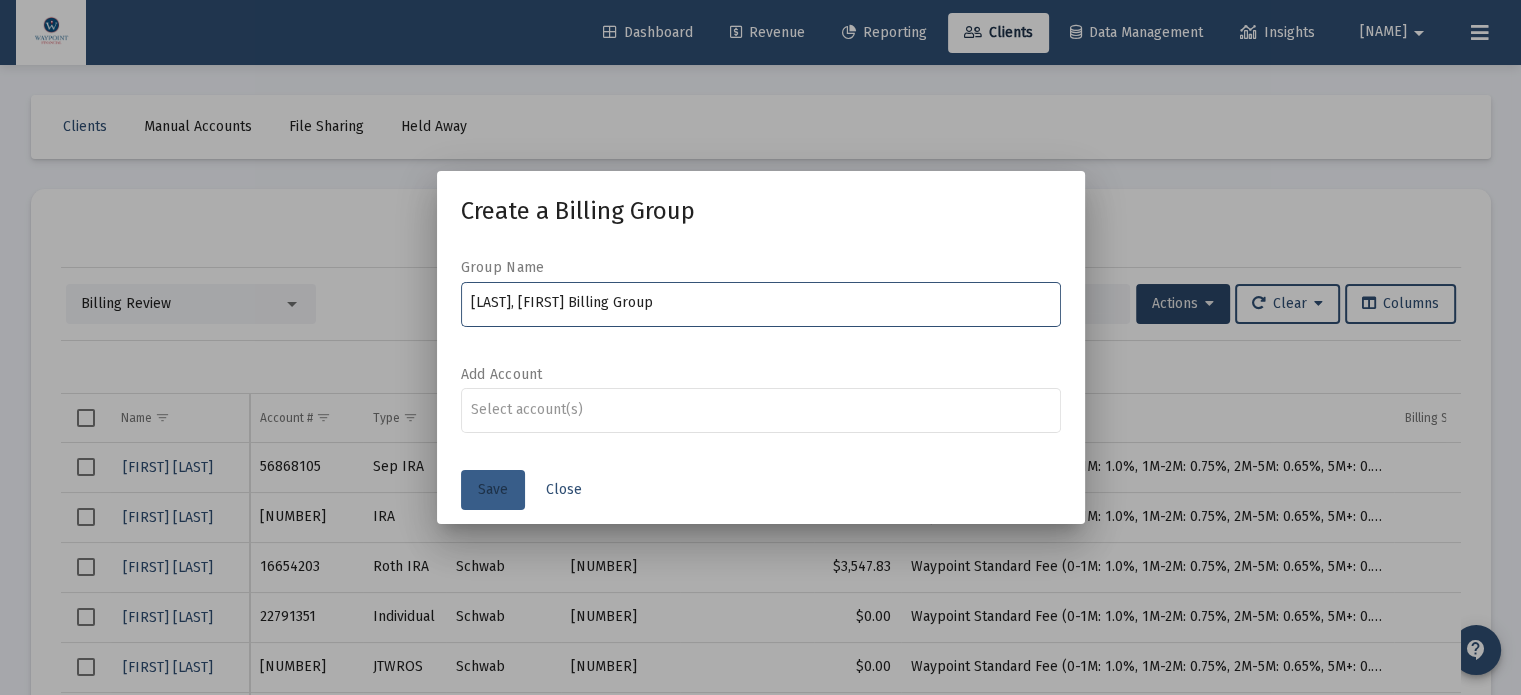 click on "Save" at bounding box center (493, 489) 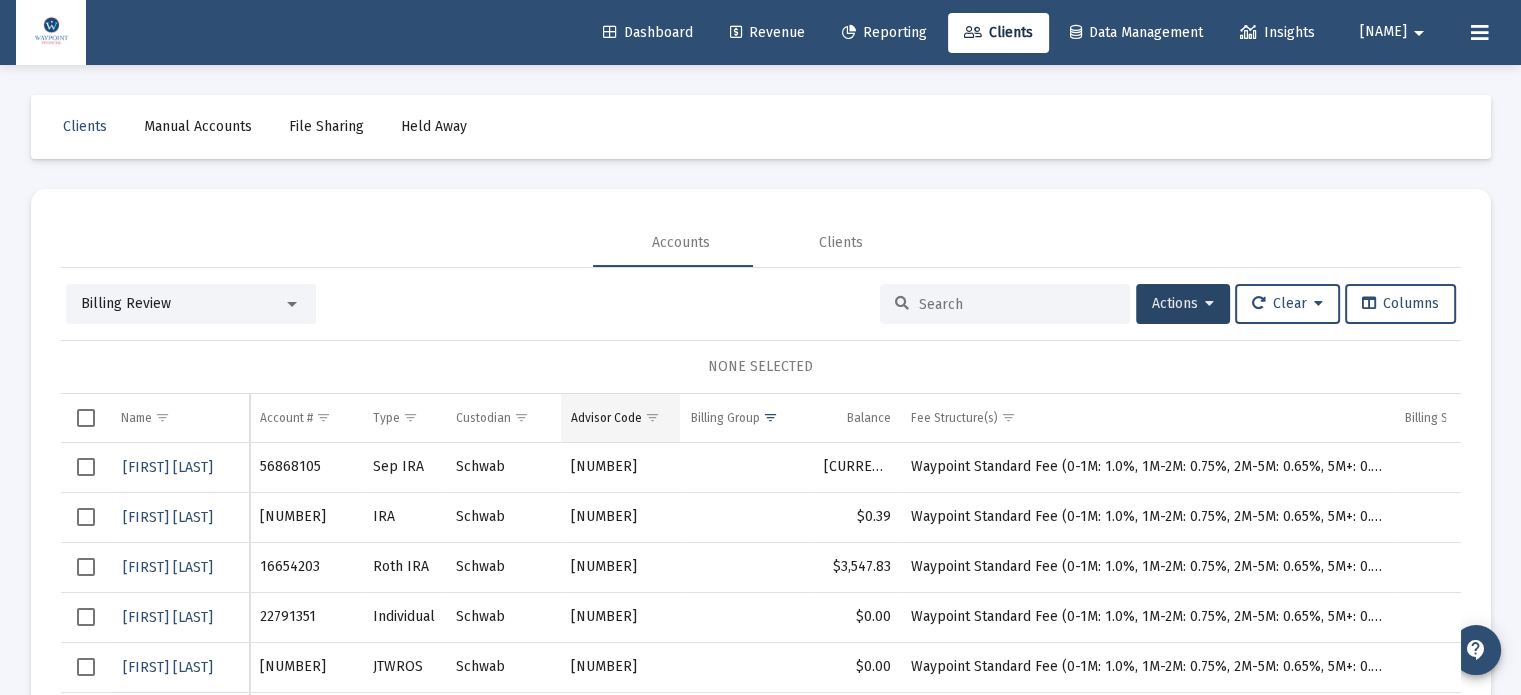 scroll, scrollTop: 4, scrollLeft: 0, axis: vertical 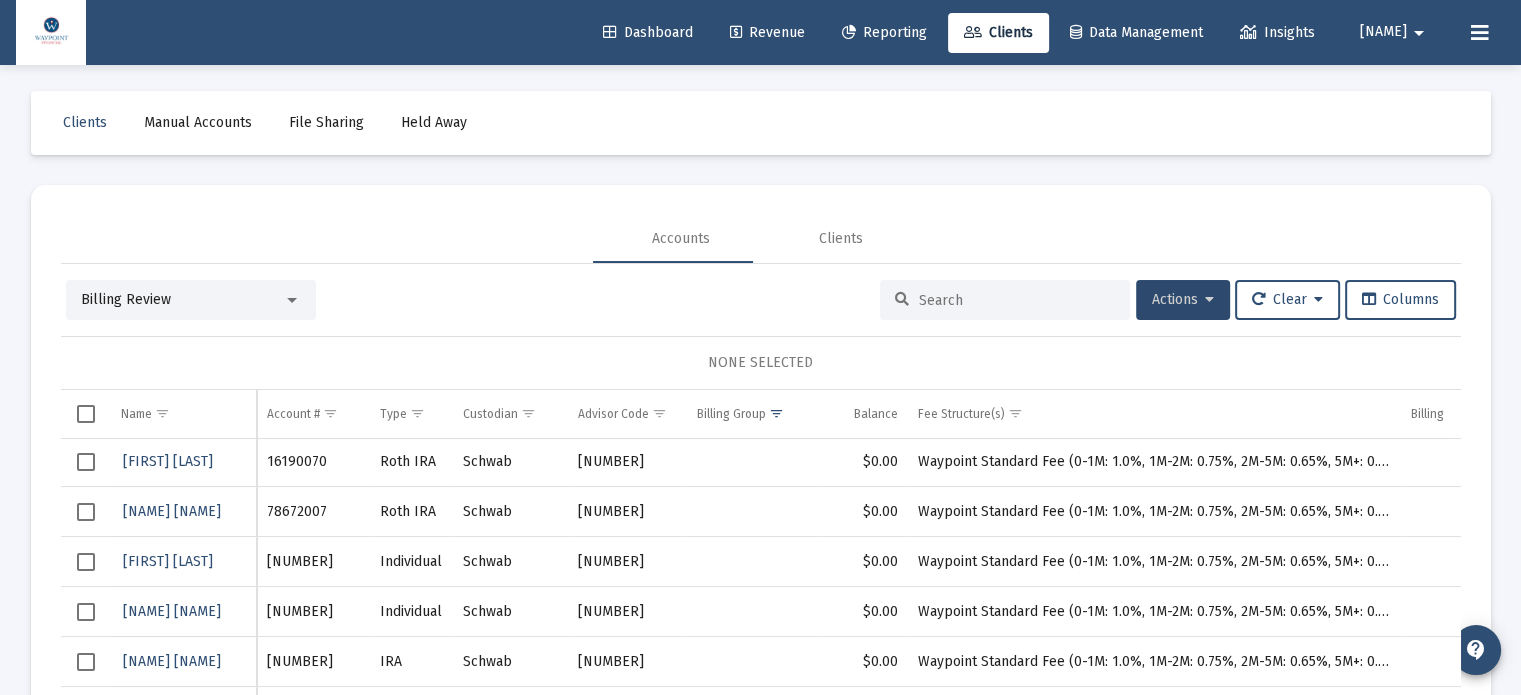 click on "Actions" at bounding box center [1183, 299] 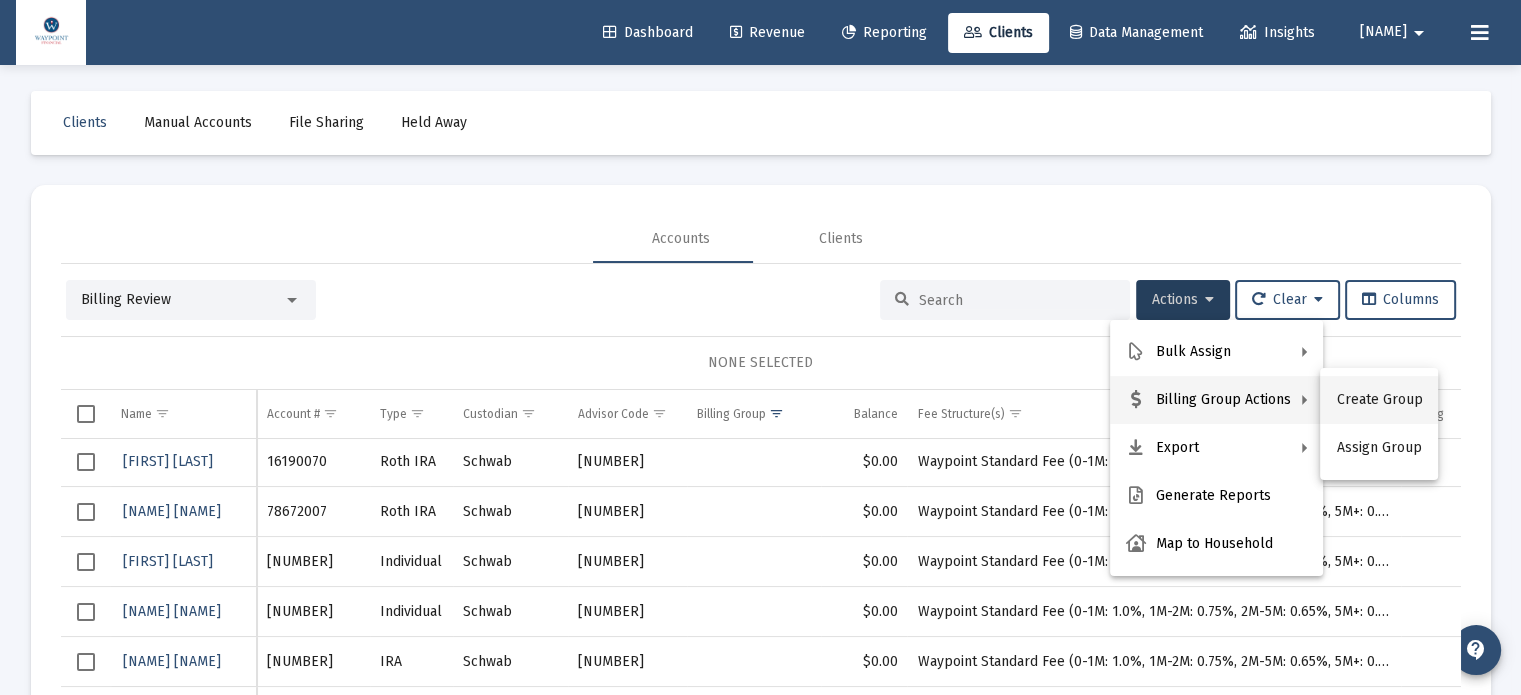 click on "Create Group" at bounding box center [1379, 400] 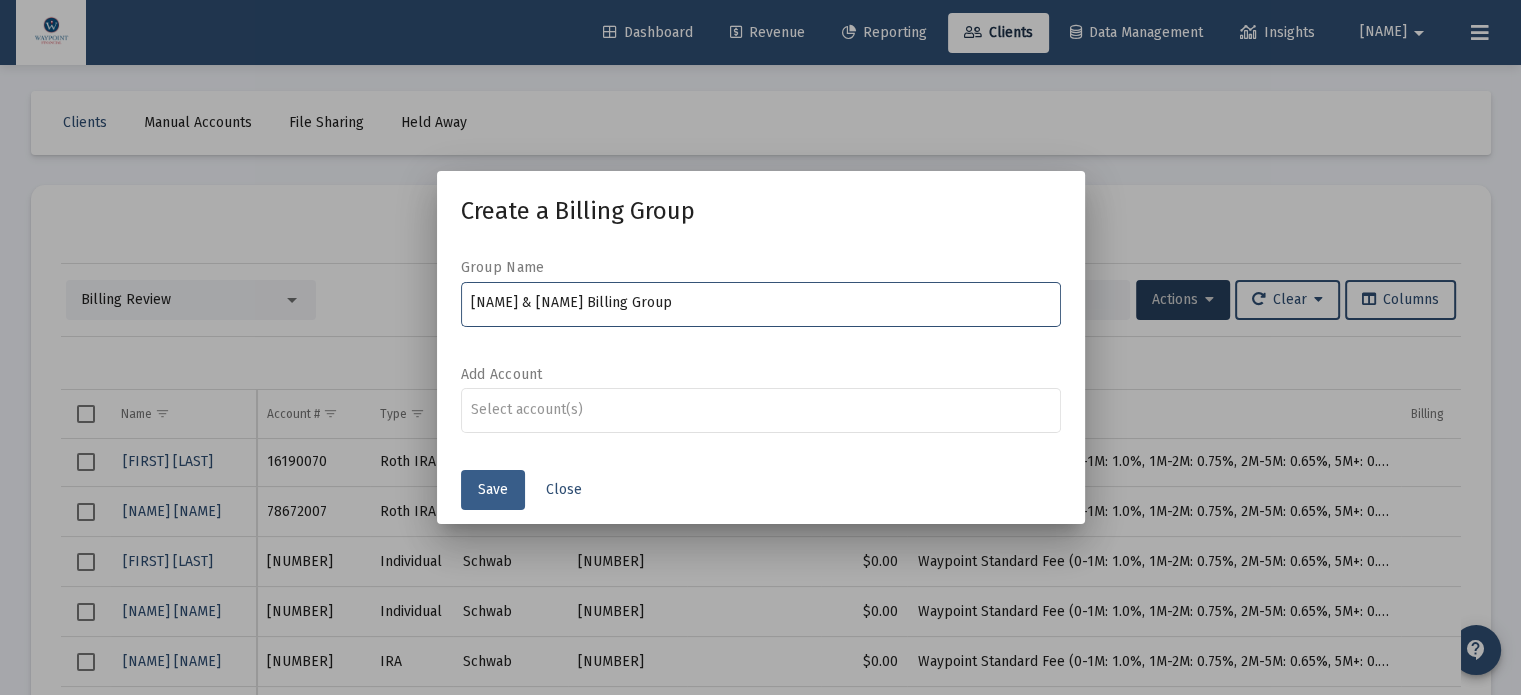 type on "[NAME] & [NAME] Billing Group" 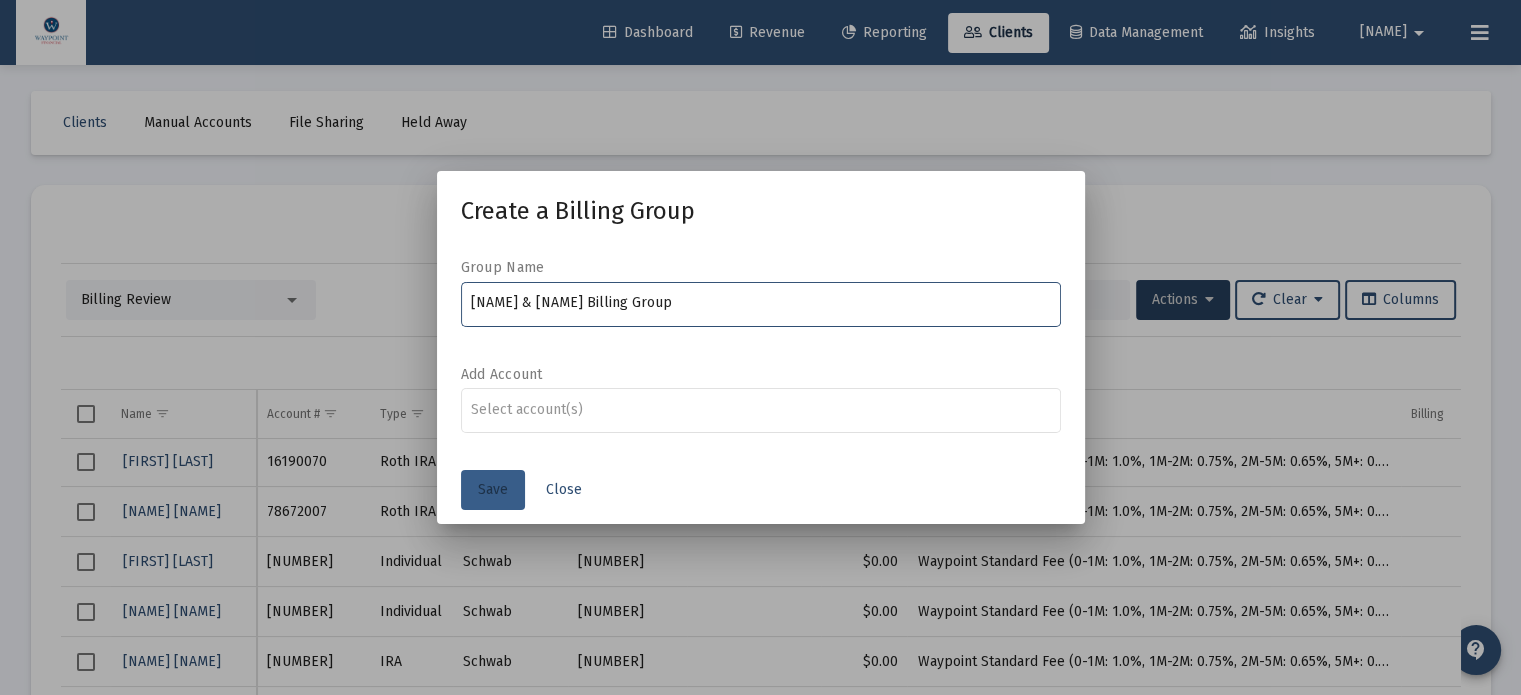 click on "Save" at bounding box center (493, 489) 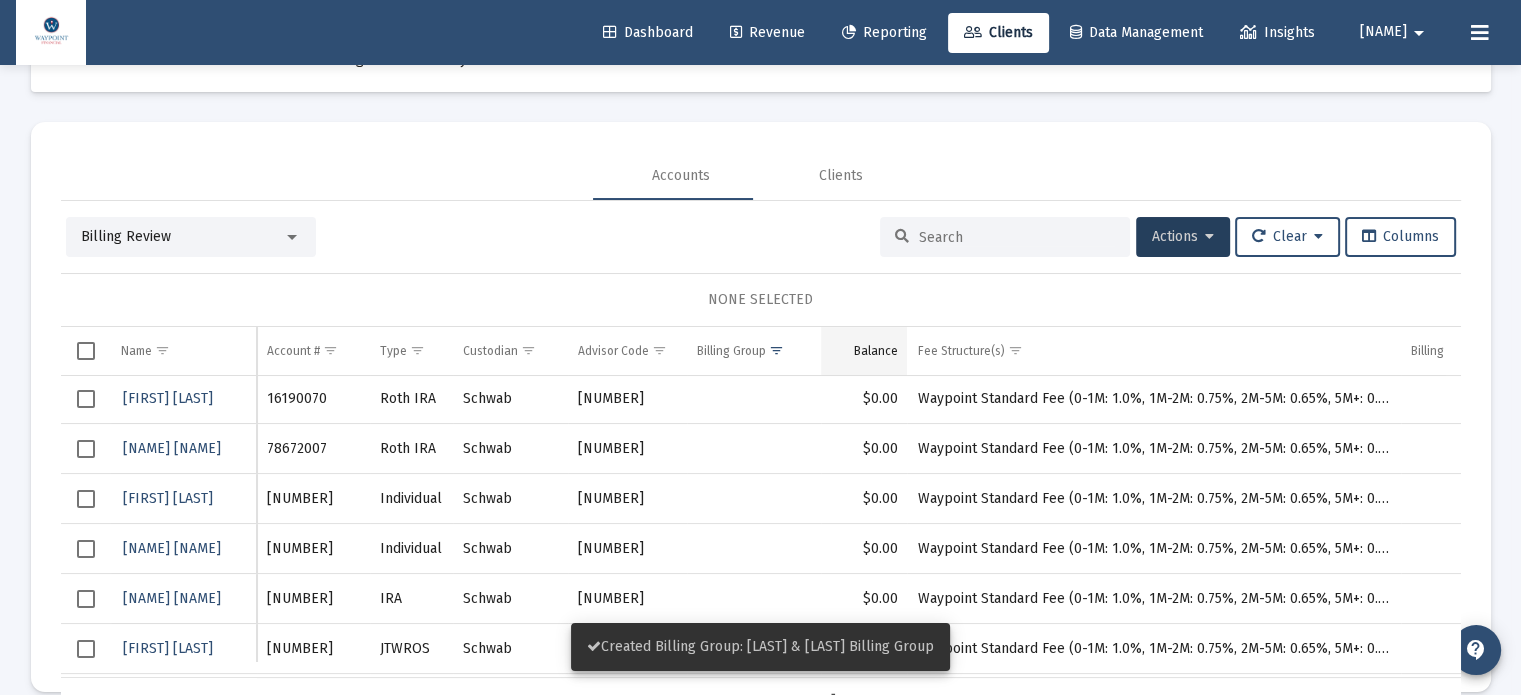scroll, scrollTop: 94, scrollLeft: 0, axis: vertical 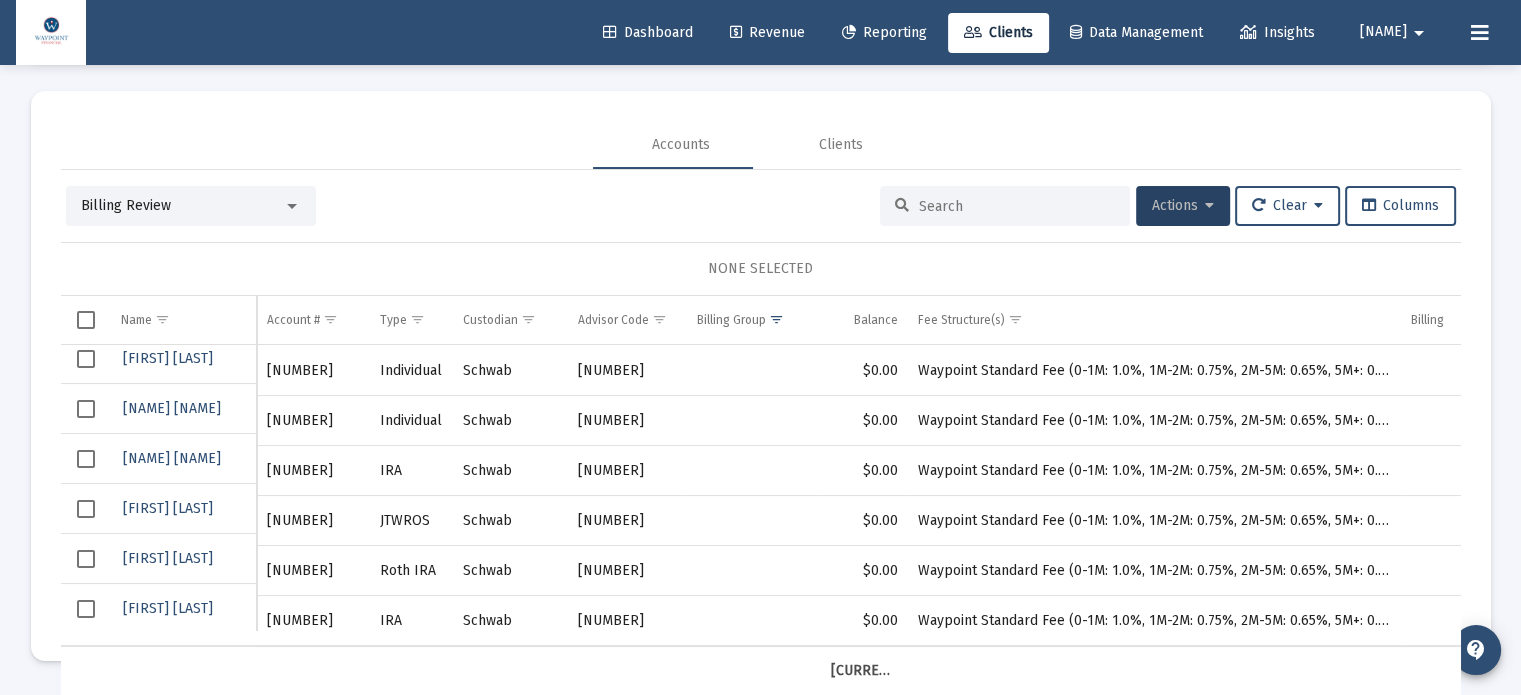 click on "Actions" at bounding box center (1183, 206) 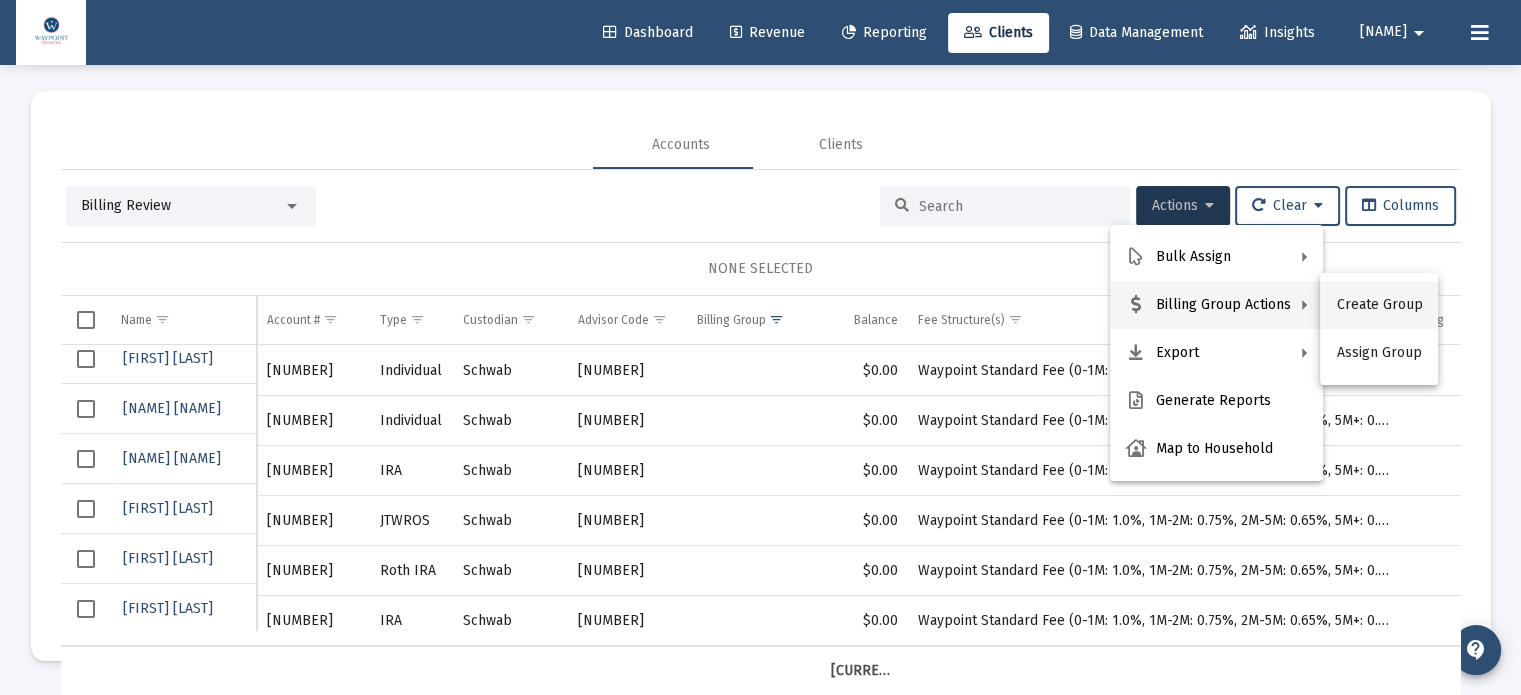 click on "Create Group" at bounding box center [1379, 305] 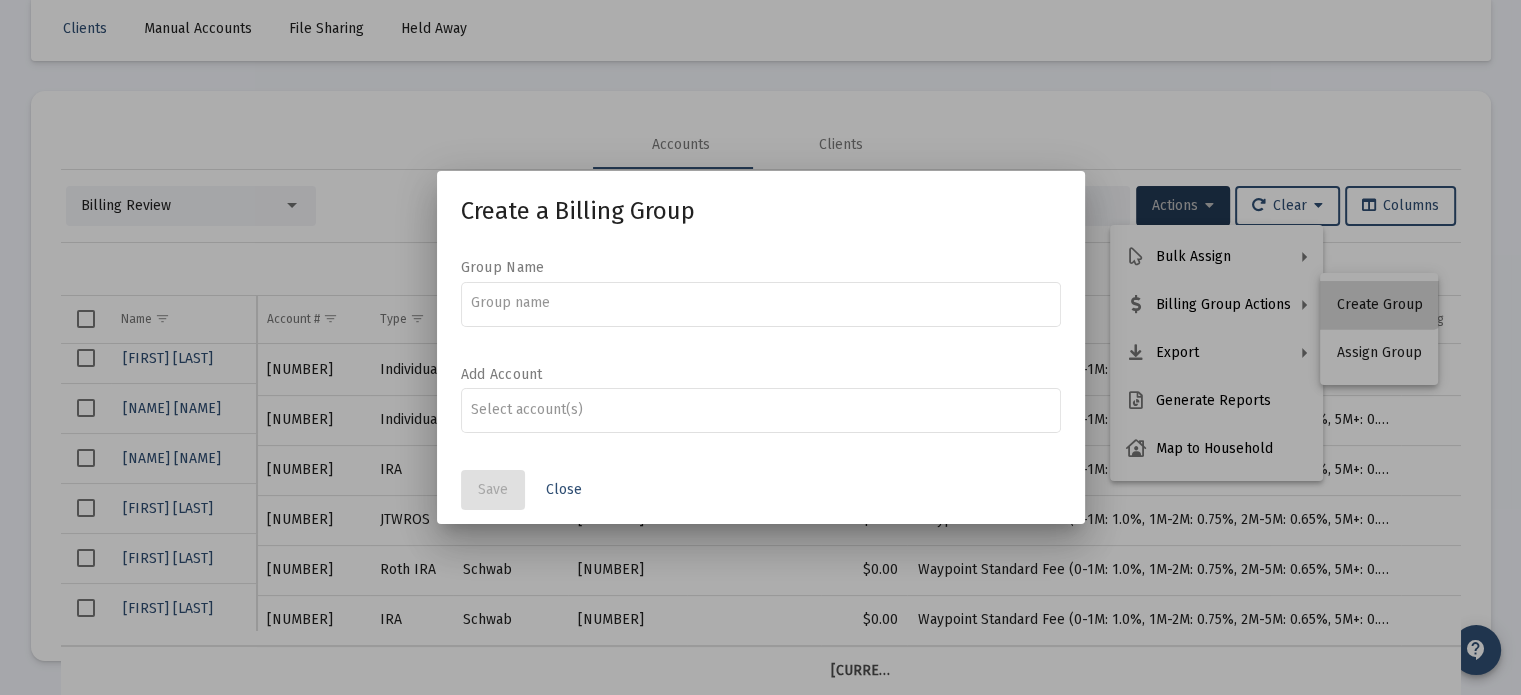 scroll, scrollTop: 0, scrollLeft: 0, axis: both 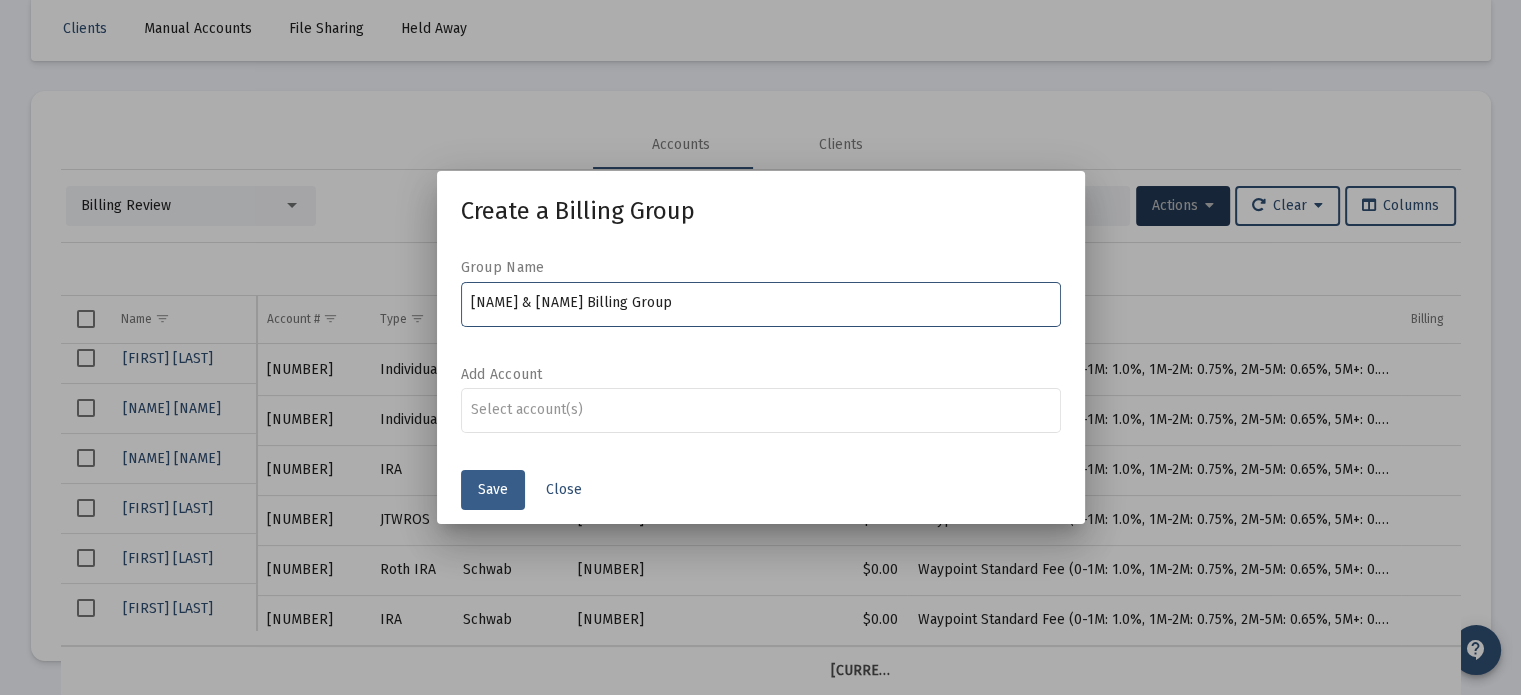 type on "[NAME] & [NAME] Billing Group" 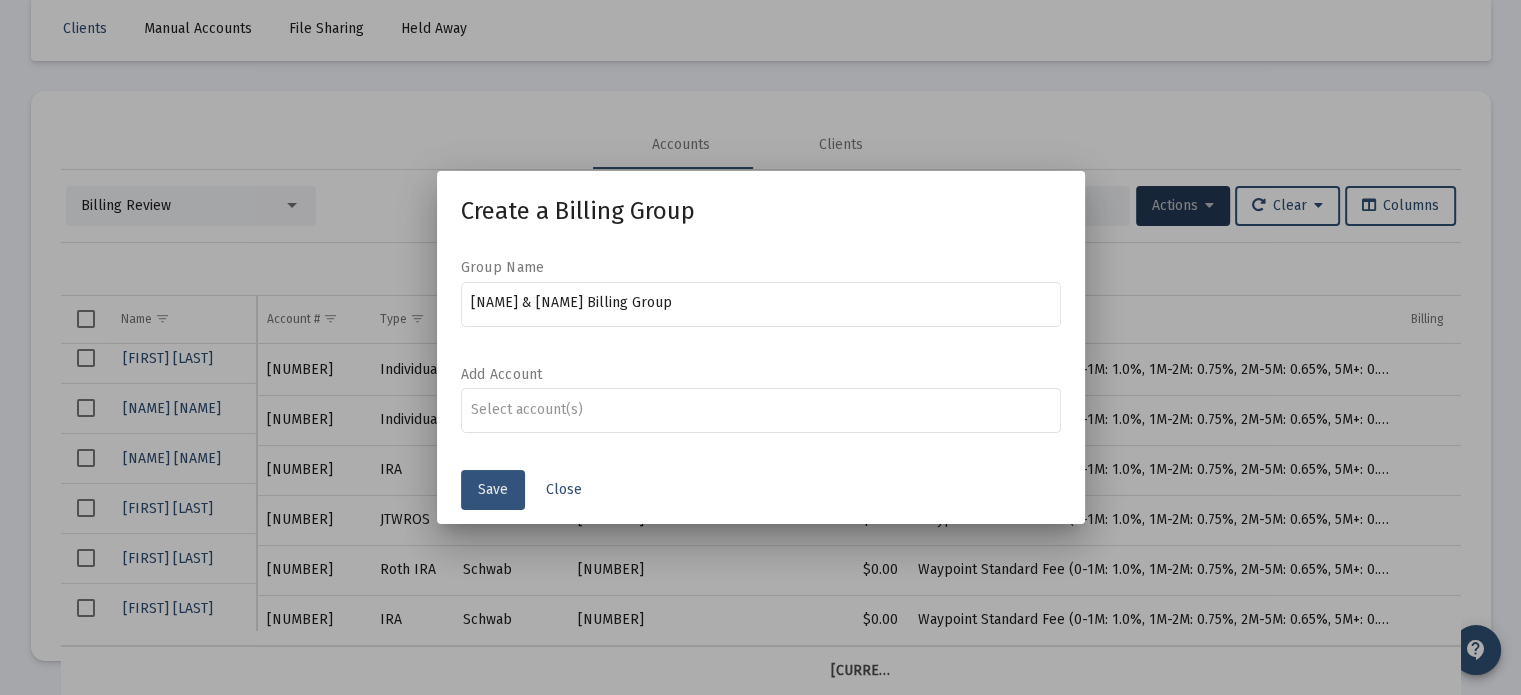 click on "Save" at bounding box center [493, 489] 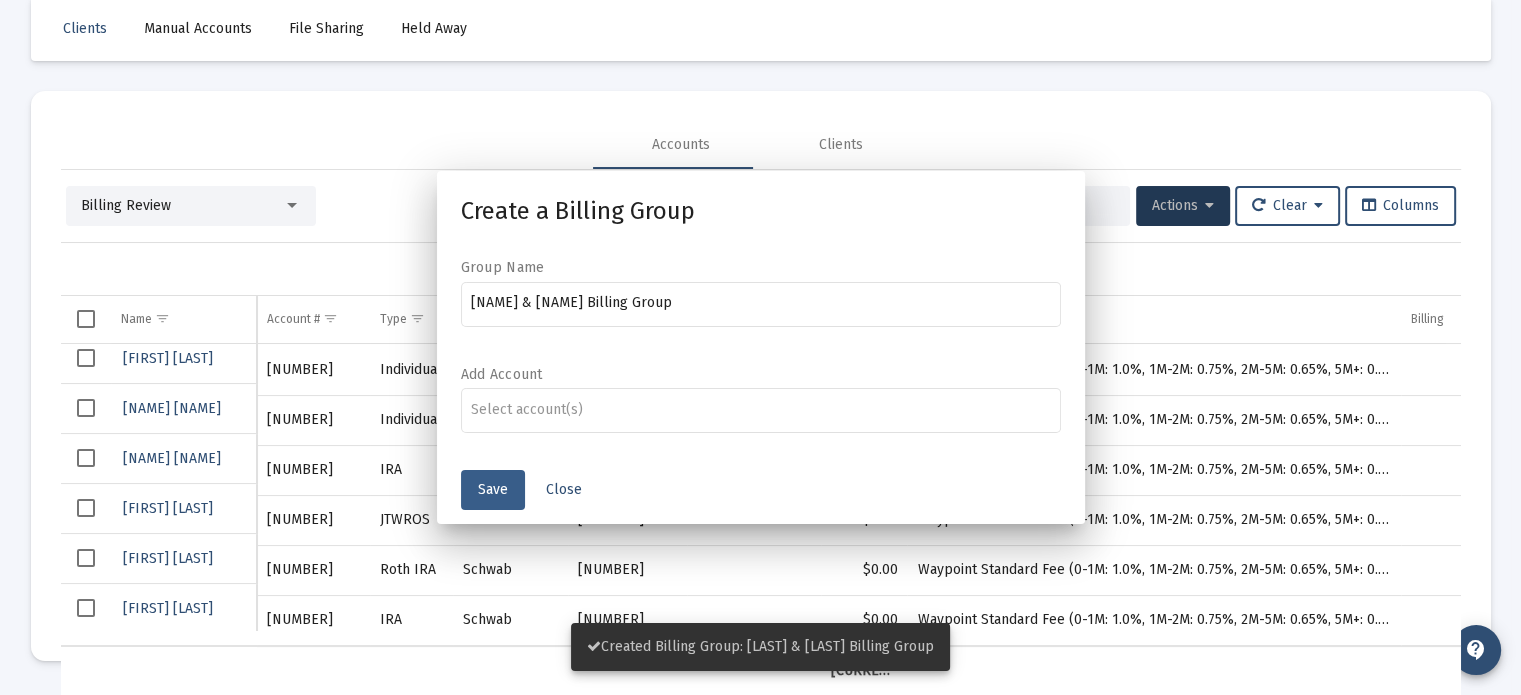 scroll, scrollTop: 94, scrollLeft: 0, axis: vertical 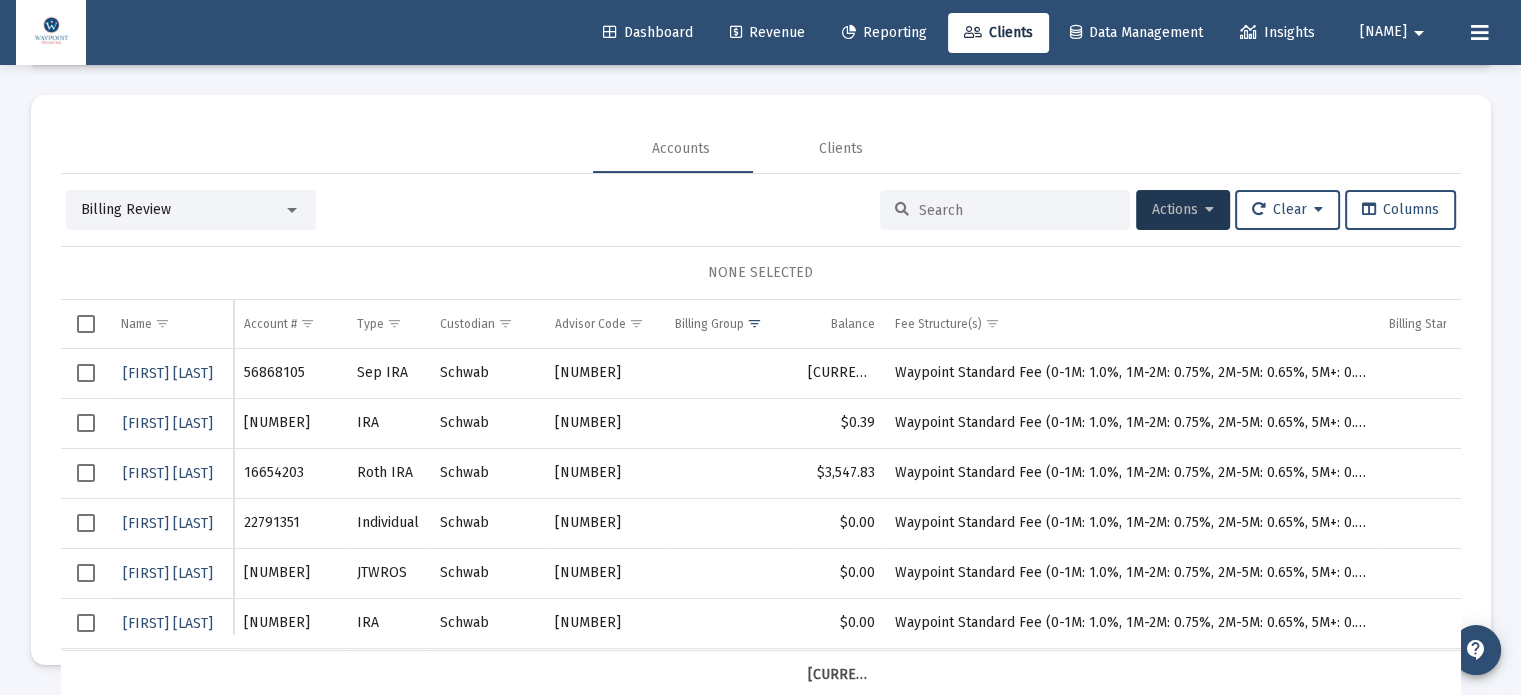 click at bounding box center (86, 373) 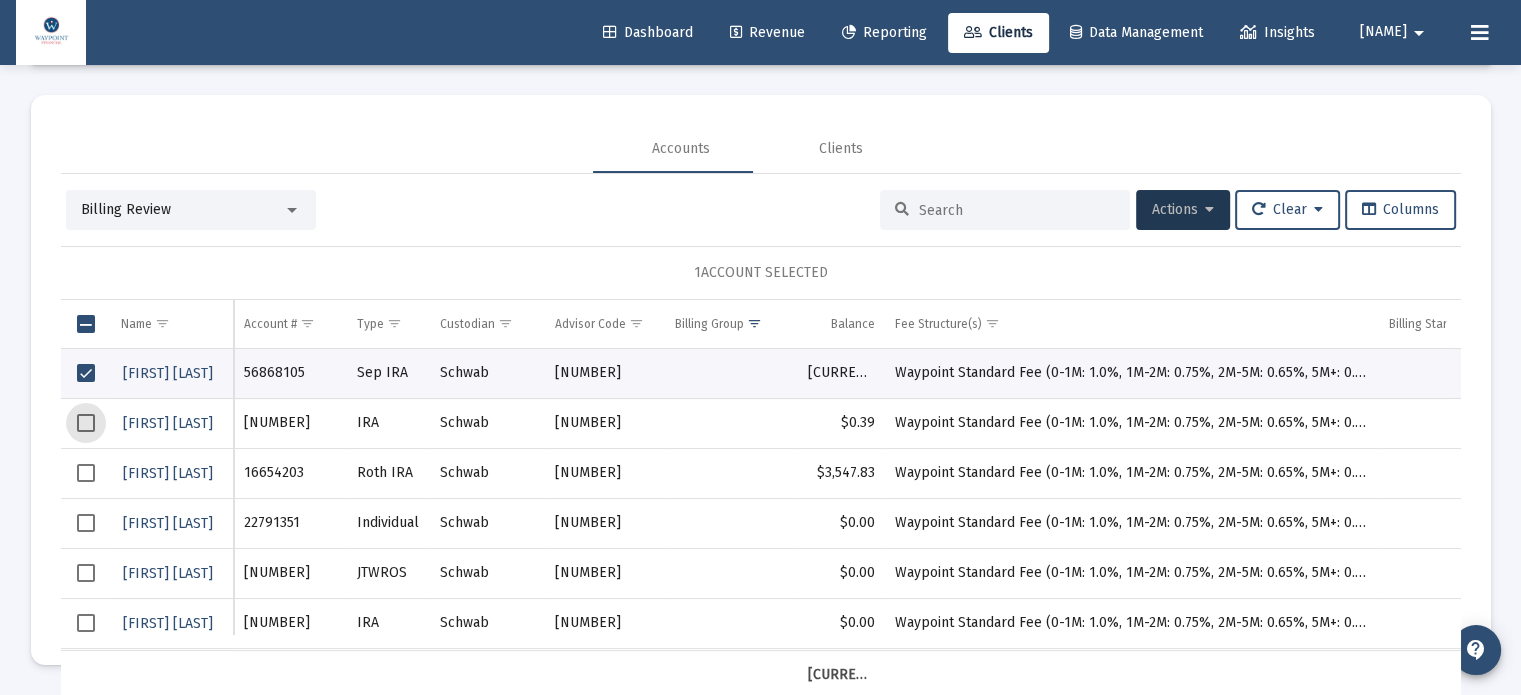 click at bounding box center [86, 423] 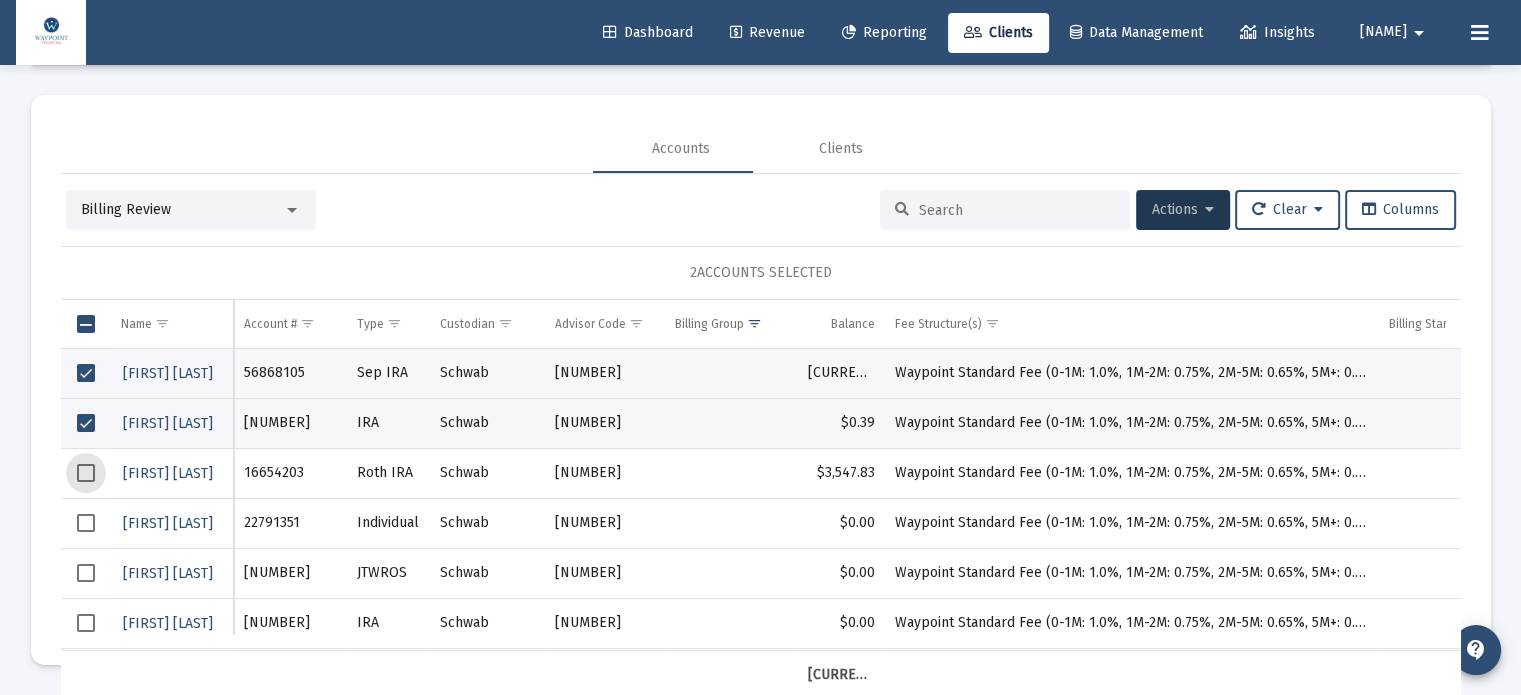 click at bounding box center (86, 473) 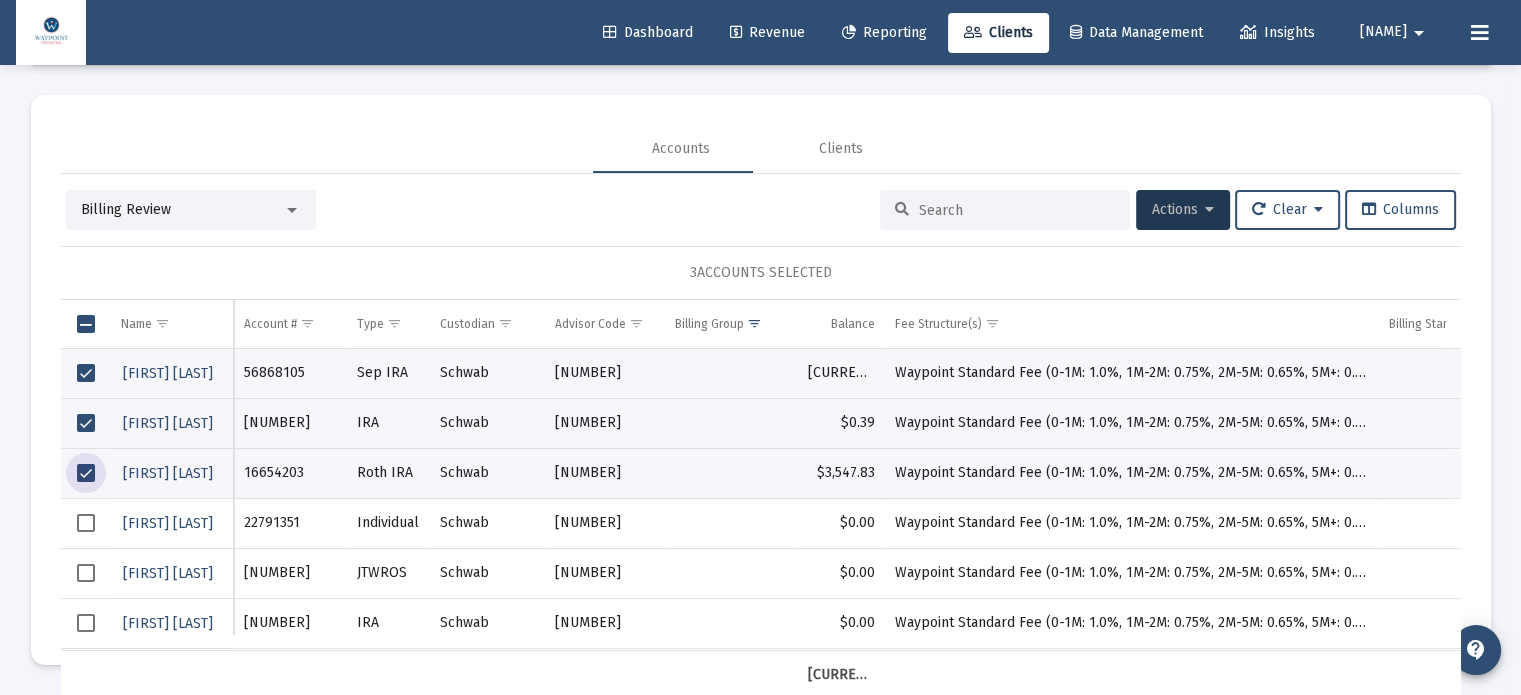 click at bounding box center [86, 523] 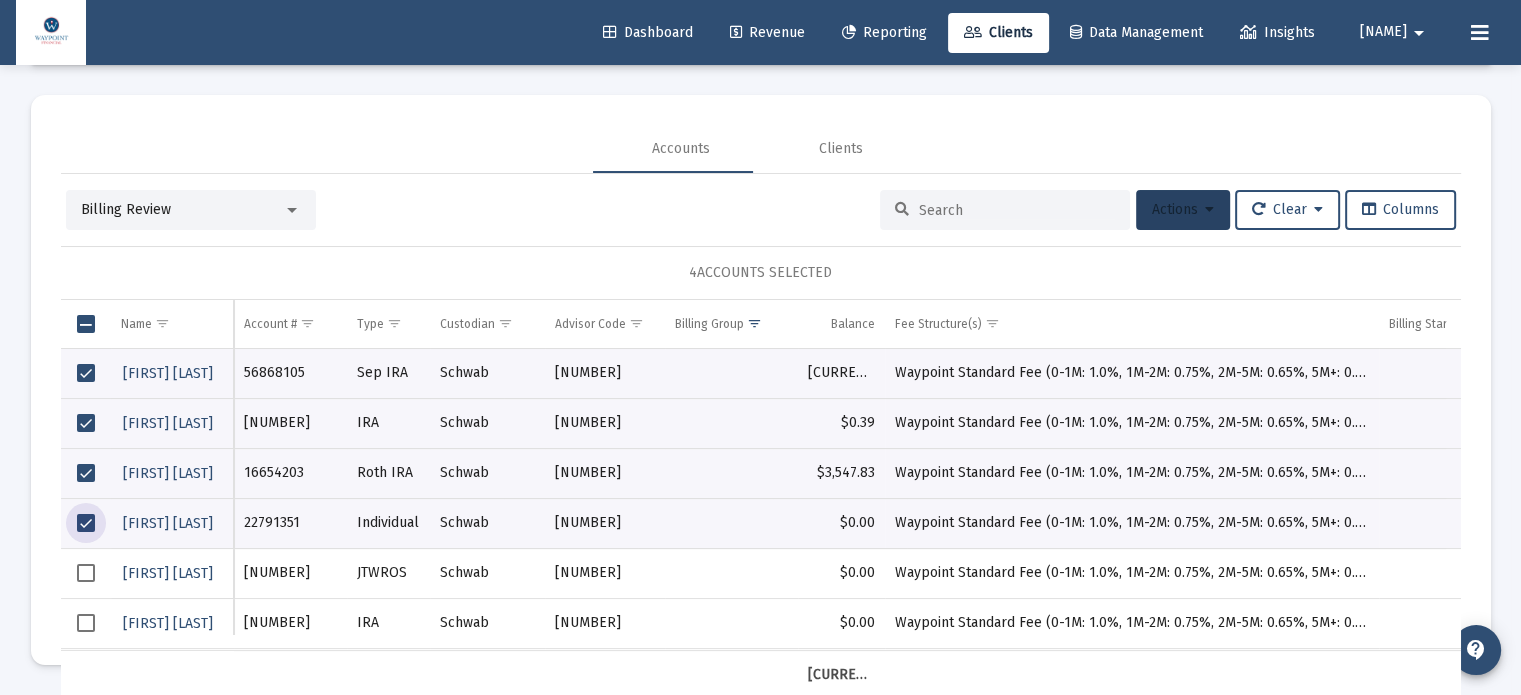 click on "Actions" at bounding box center [1183, 210] 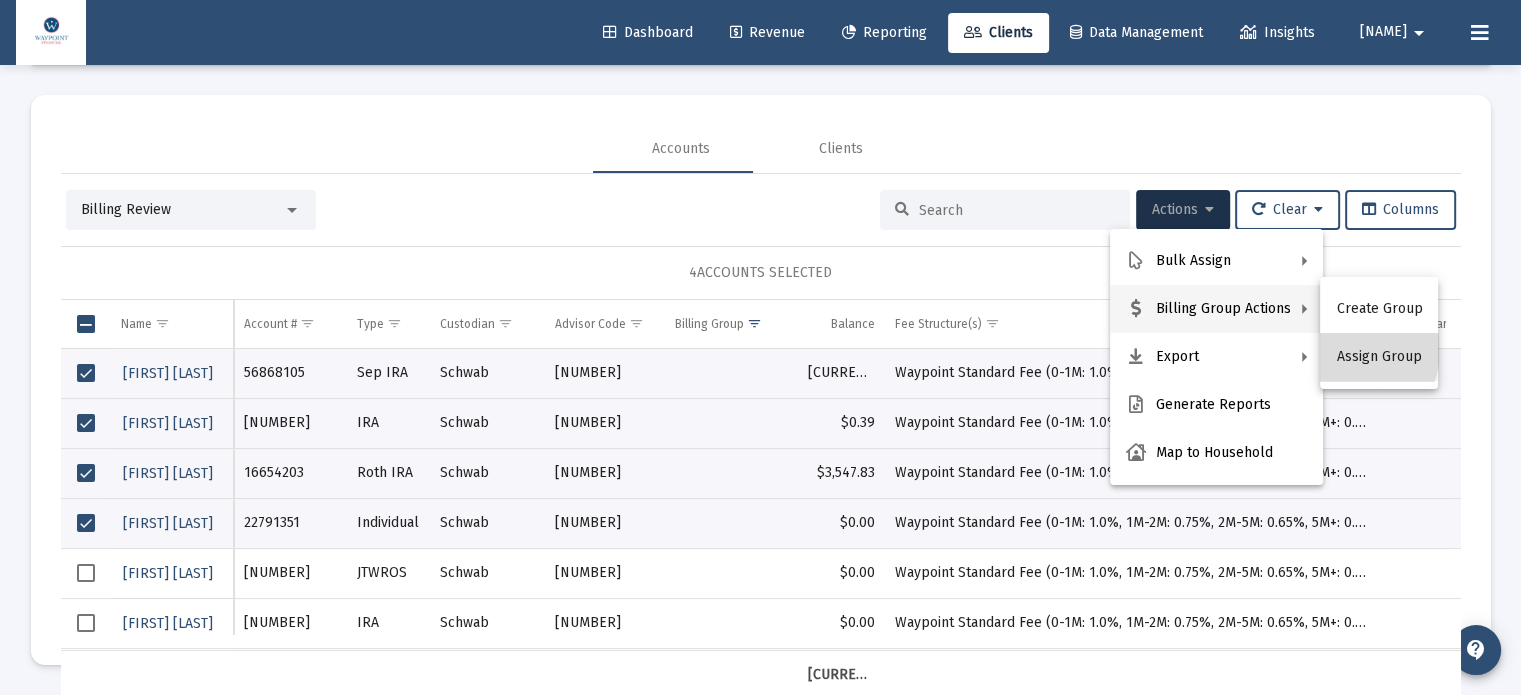 click on "Assign Group" at bounding box center [1379, 357] 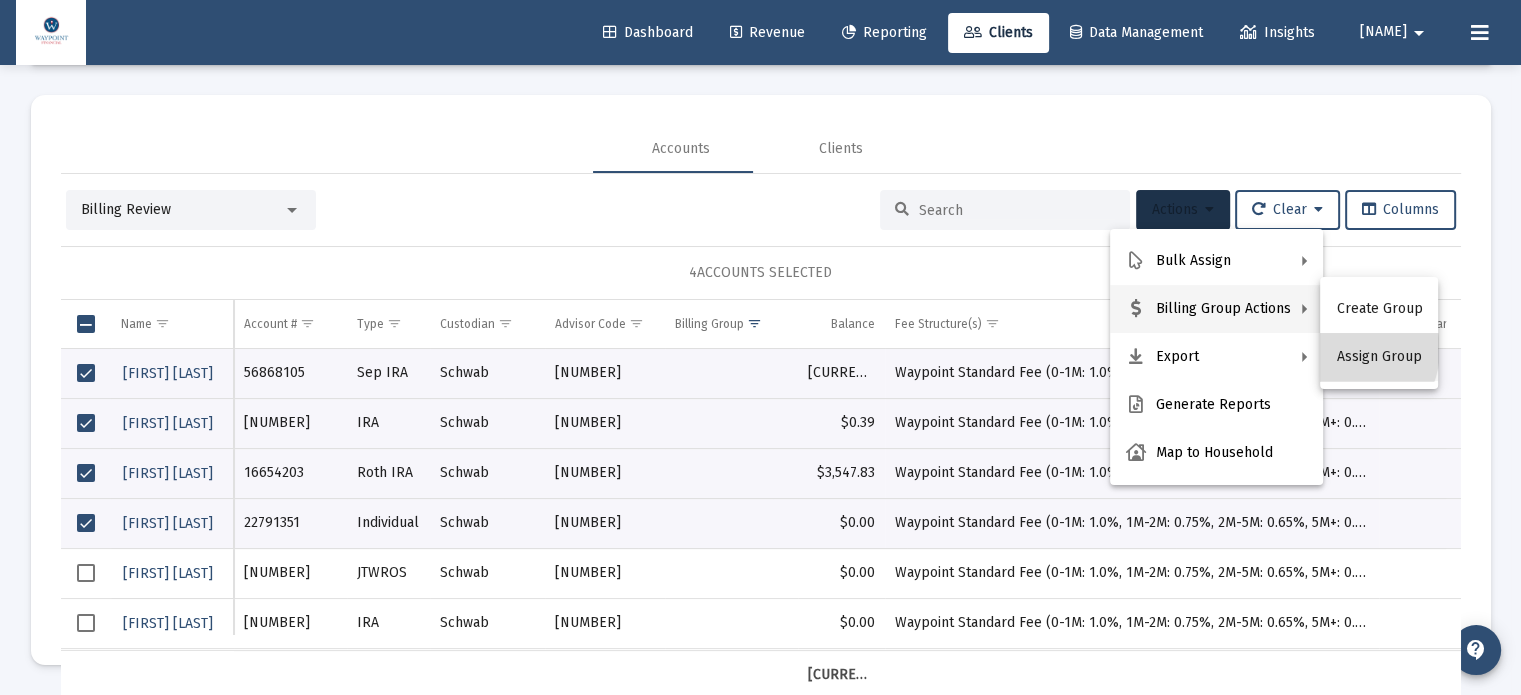 scroll, scrollTop: 0, scrollLeft: 0, axis: both 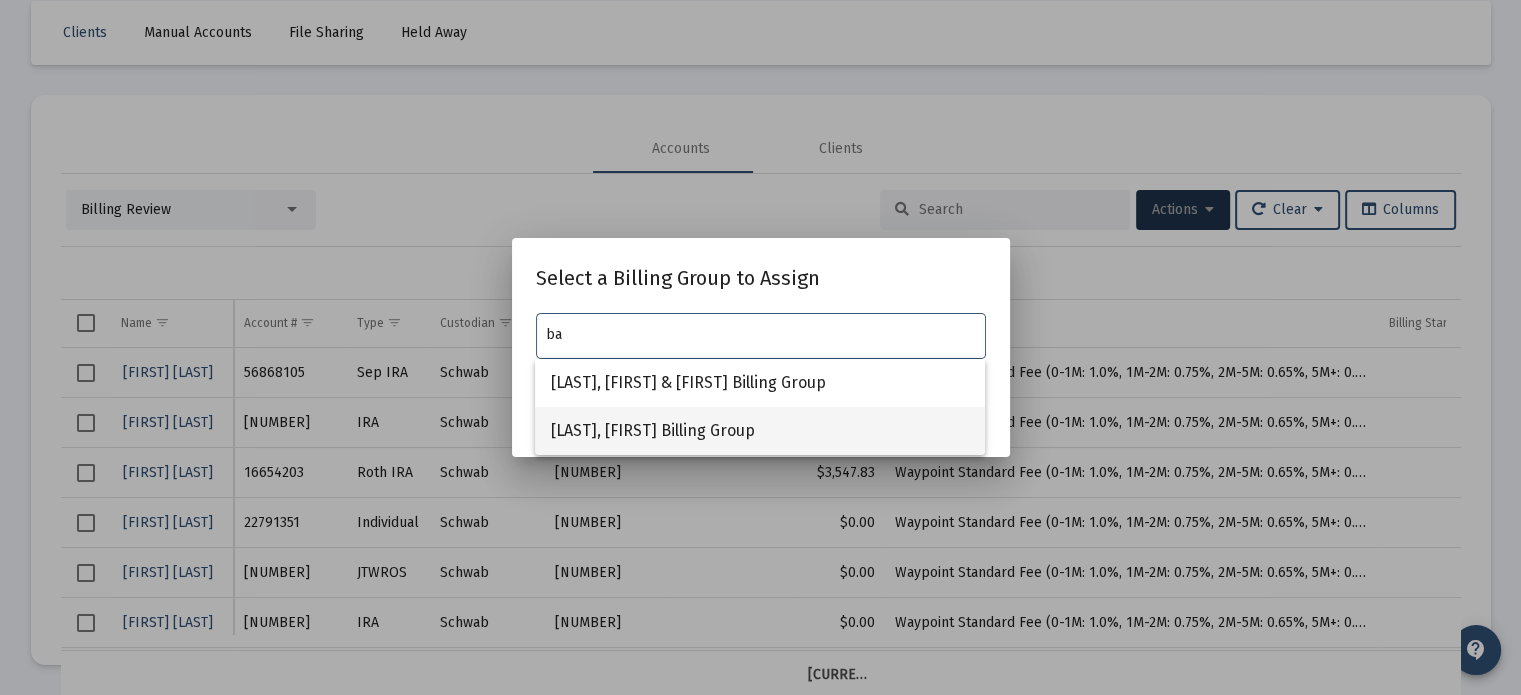 type on "ba" 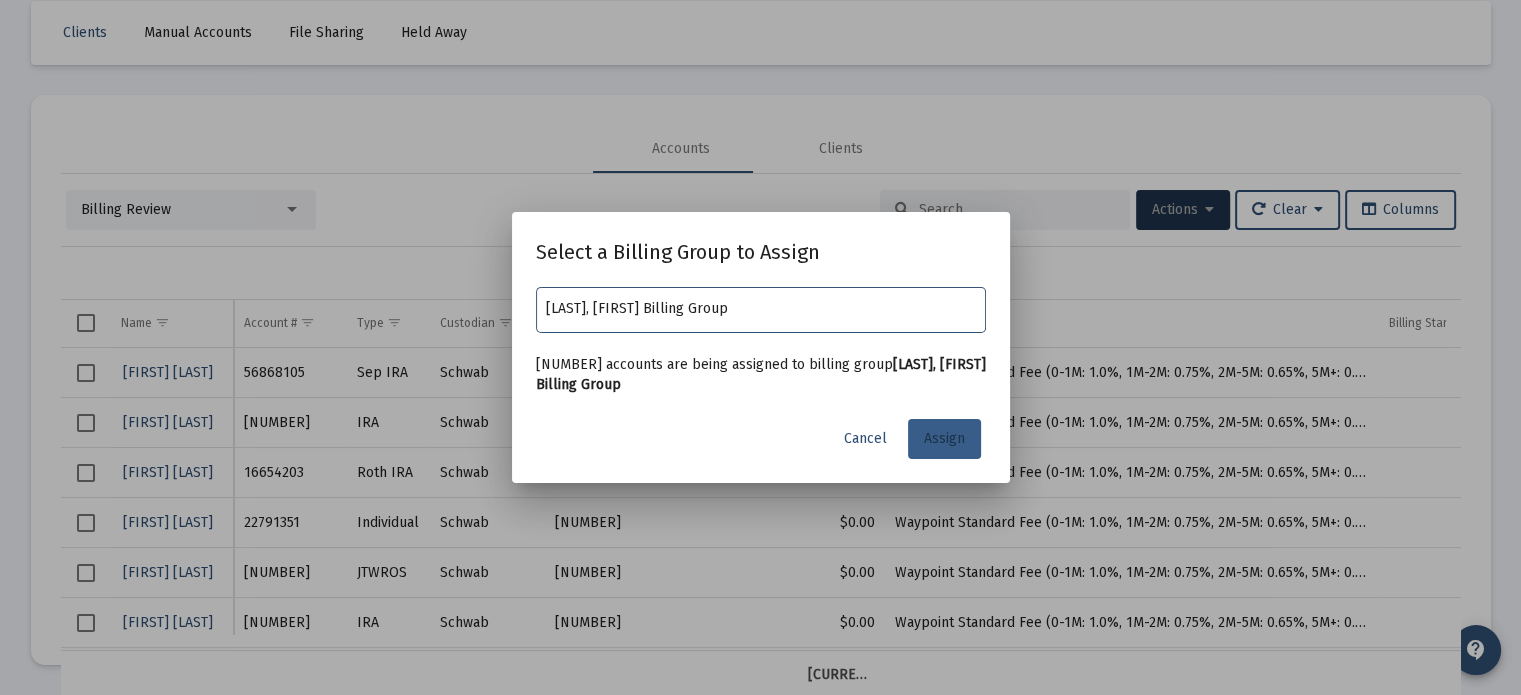 click on "Assign" at bounding box center [944, 438] 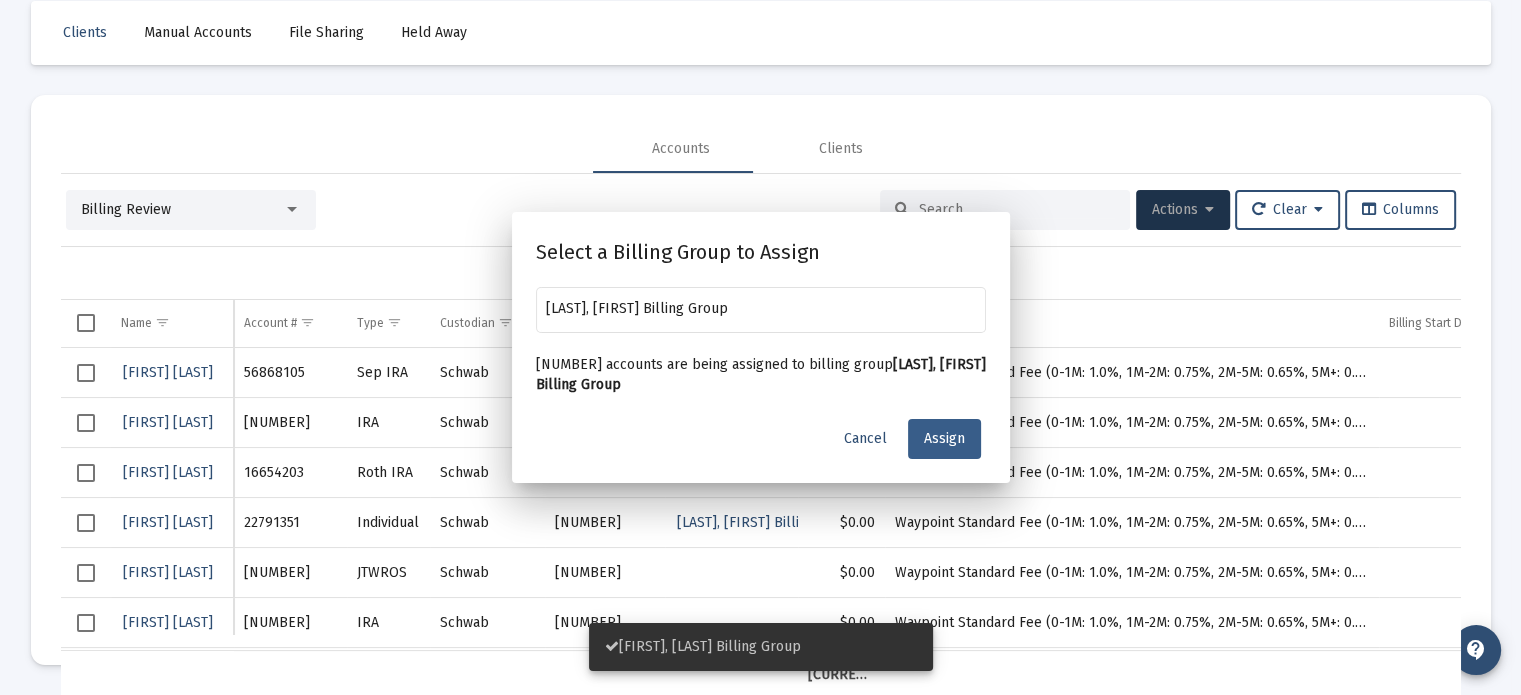 scroll, scrollTop: 94, scrollLeft: 0, axis: vertical 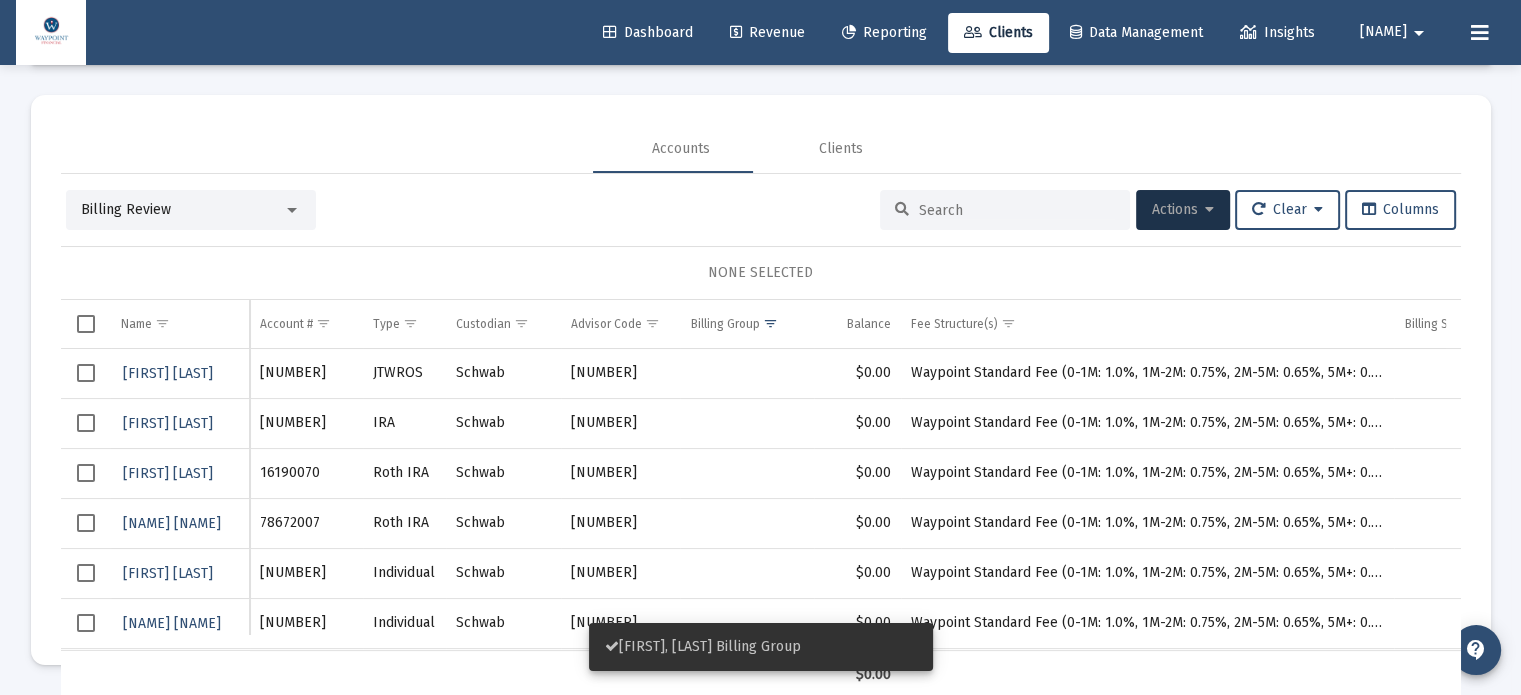 click at bounding box center (86, 373) 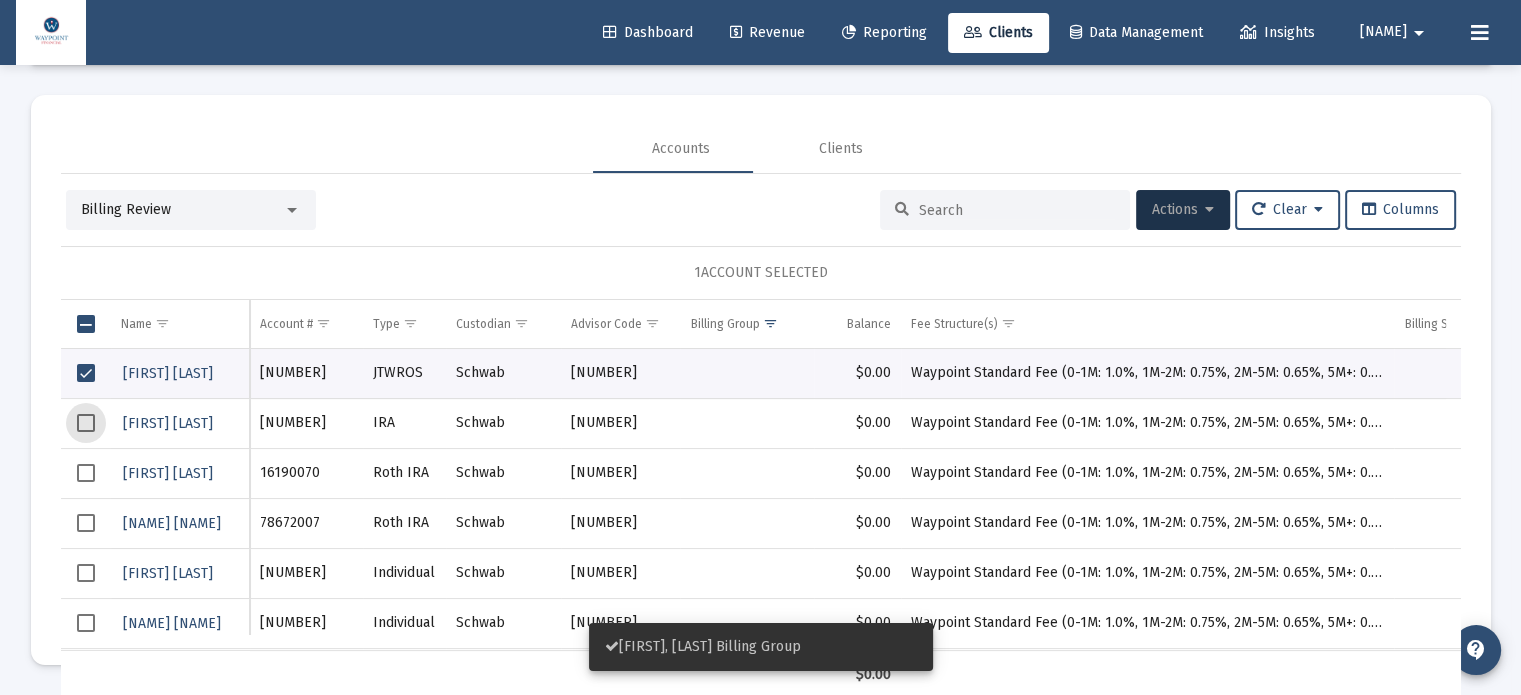 click at bounding box center [86, 423] 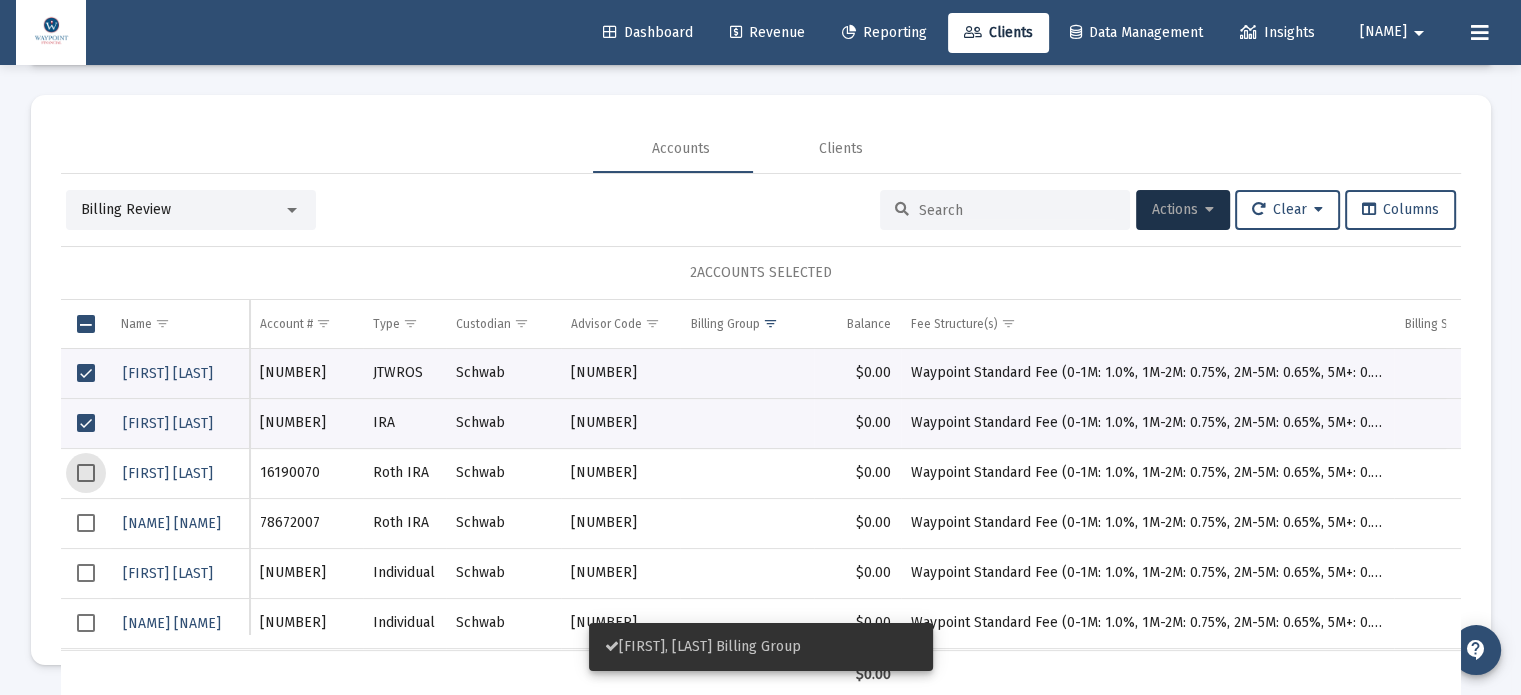 click at bounding box center [86, 473] 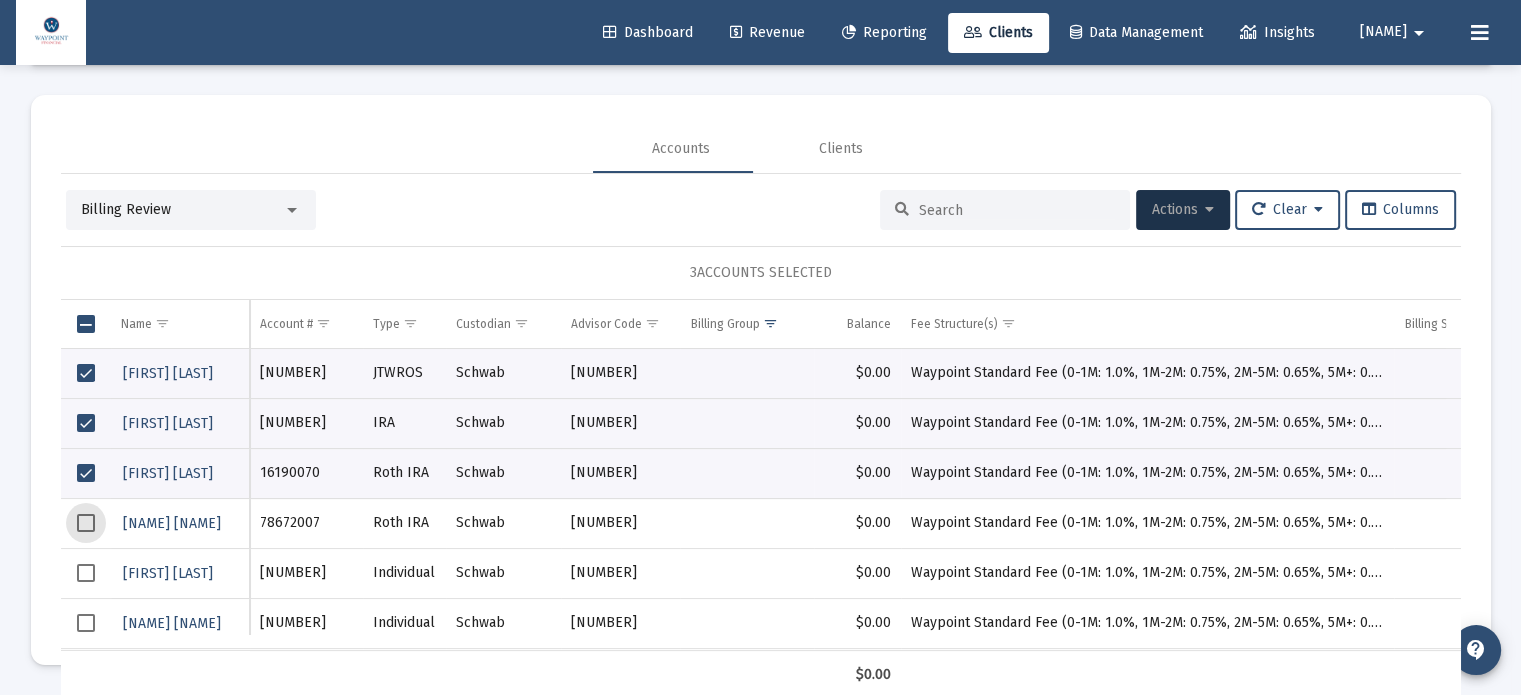 click at bounding box center [86, 523] 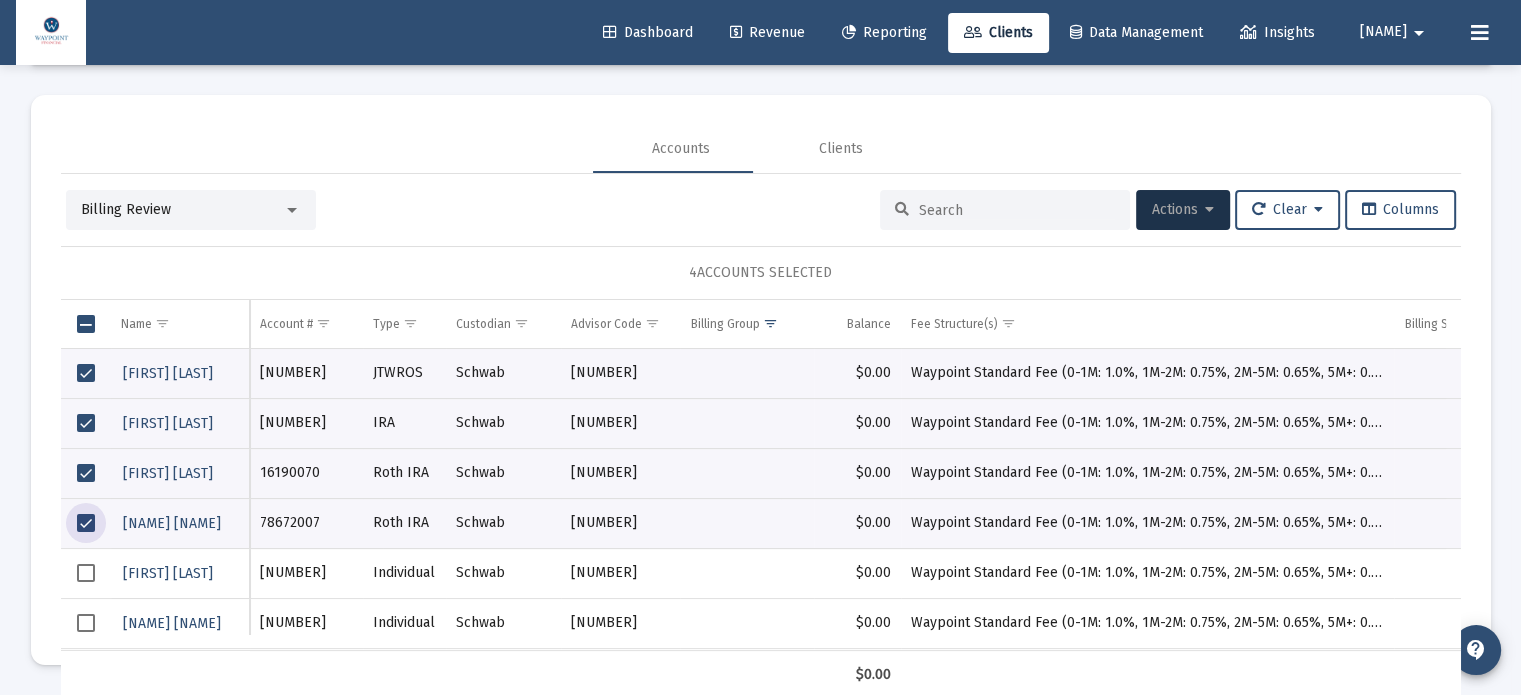click at bounding box center [86, 573] 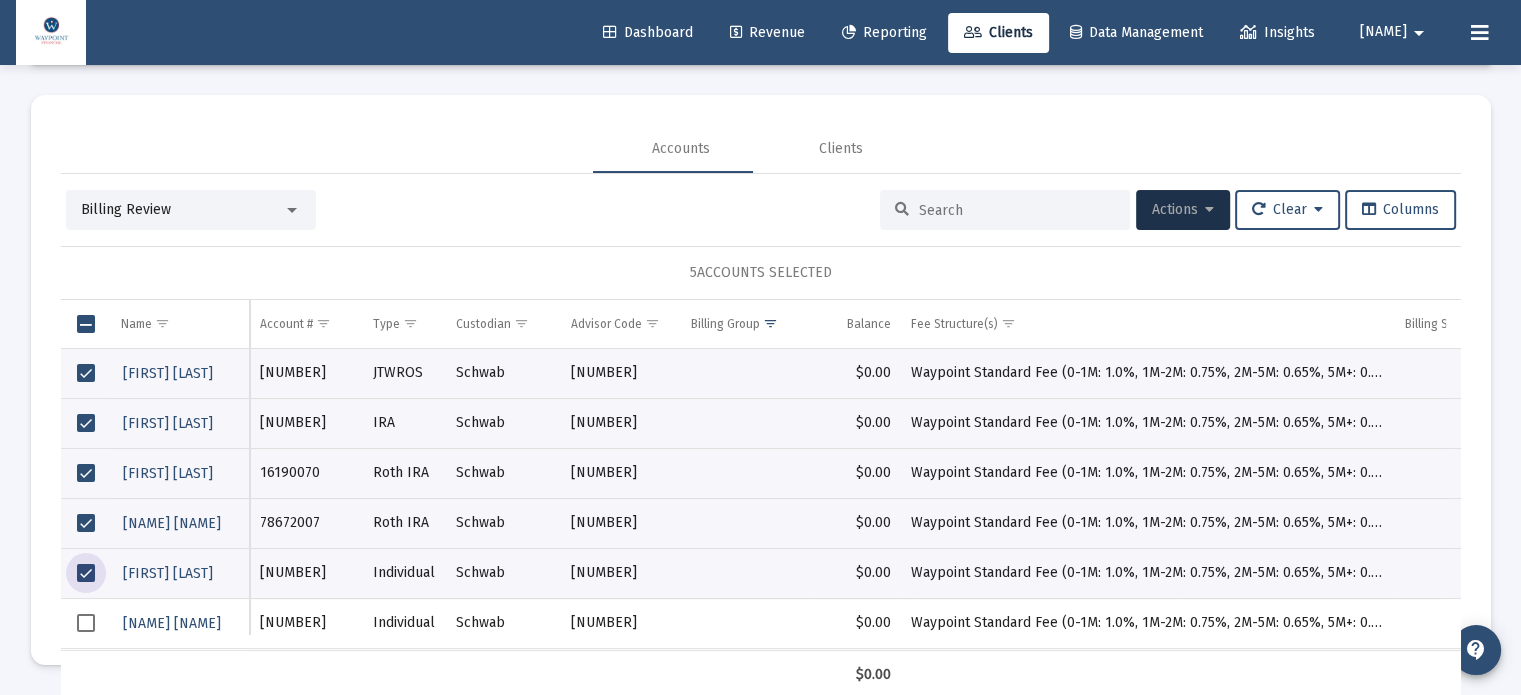 click at bounding box center [86, 623] 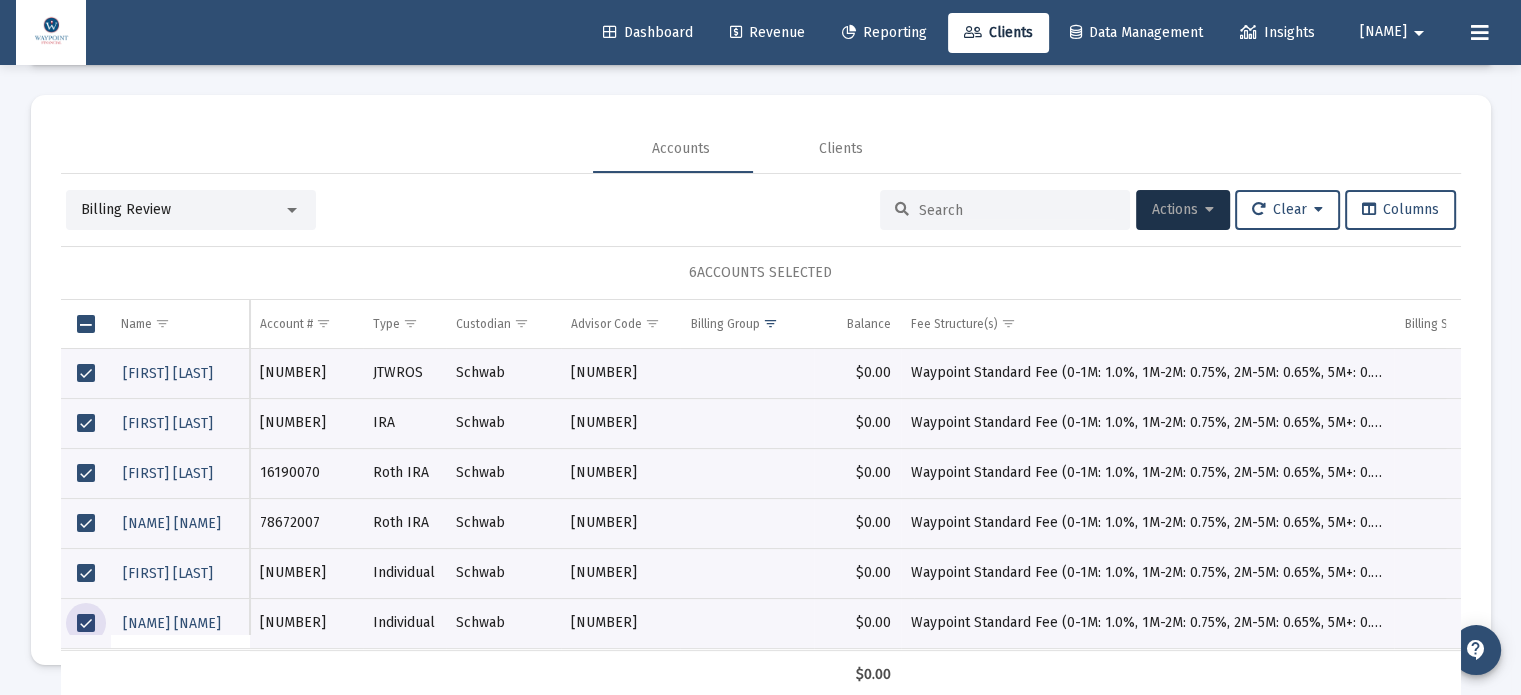 scroll, scrollTop: 100, scrollLeft: 0, axis: vertical 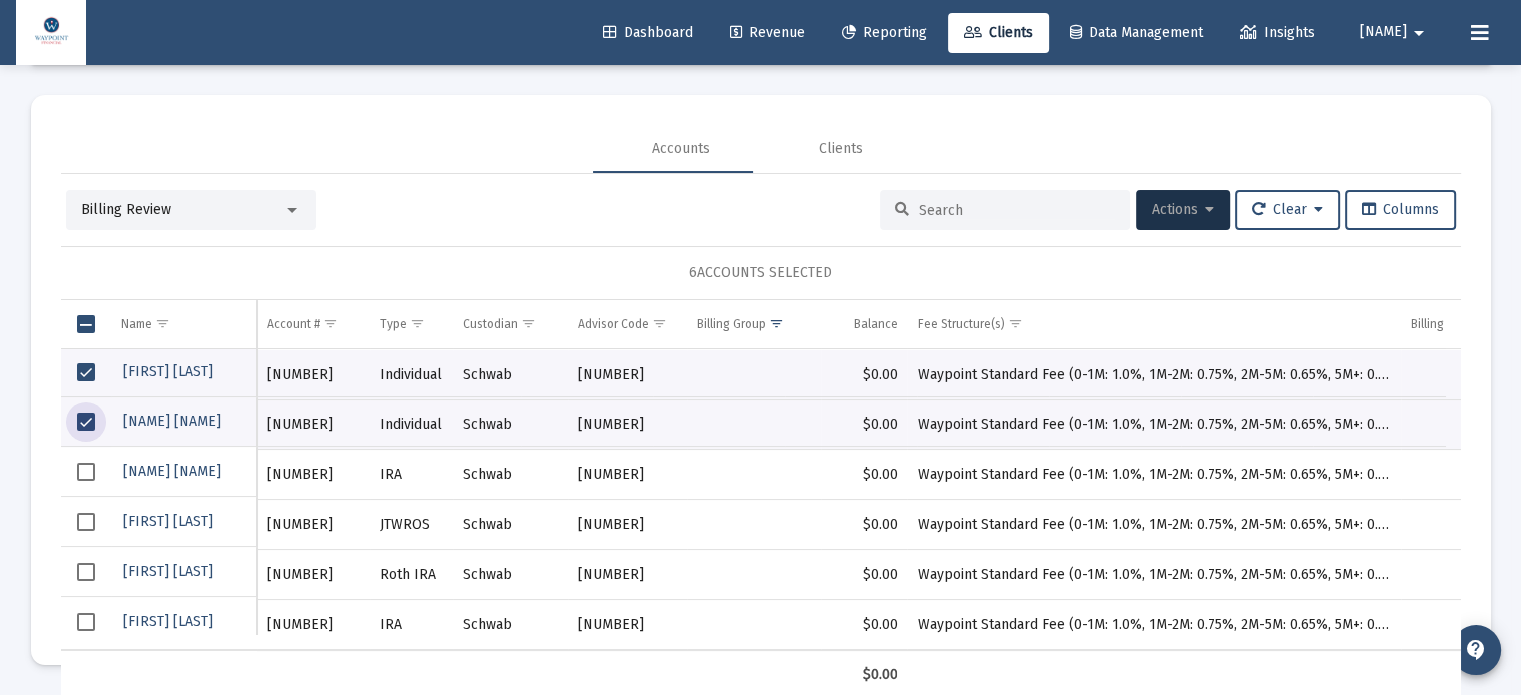 click at bounding box center (86, 472) 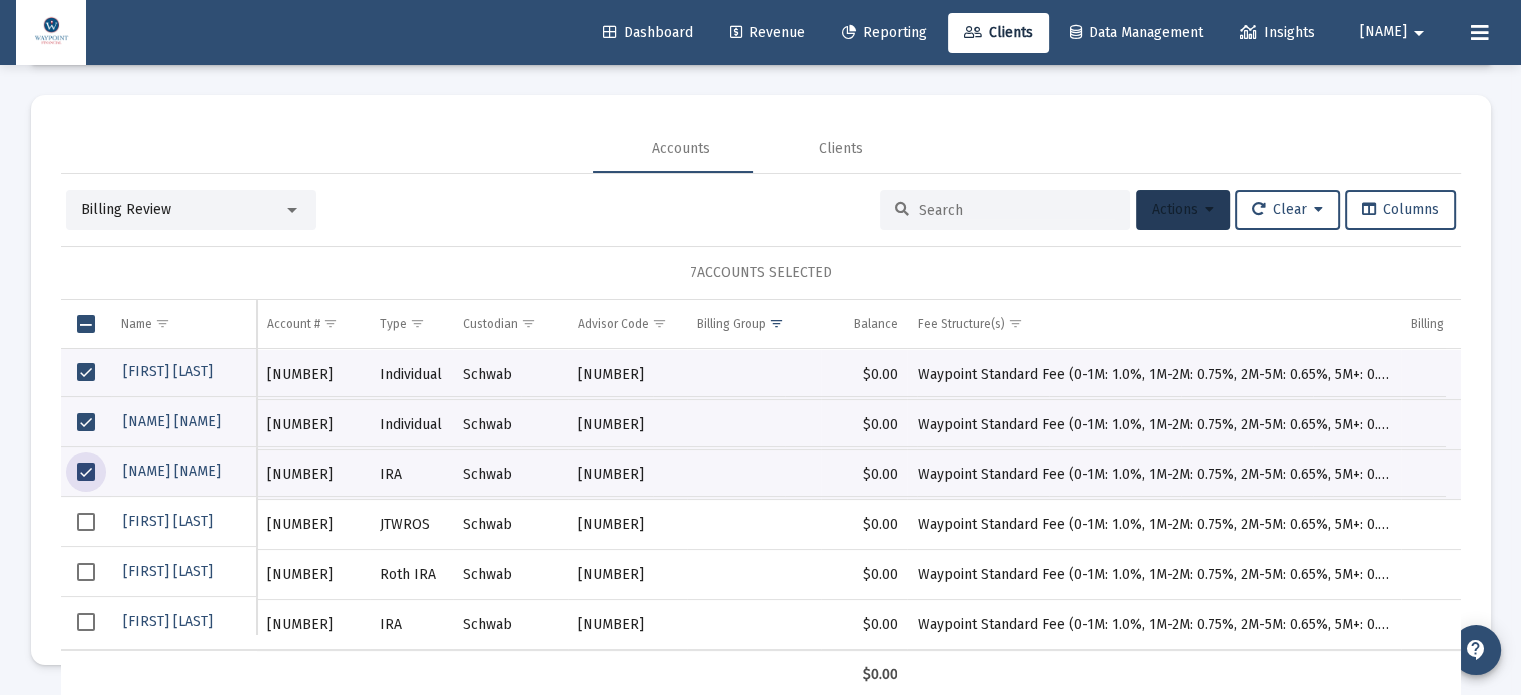 click at bounding box center [1209, 210] 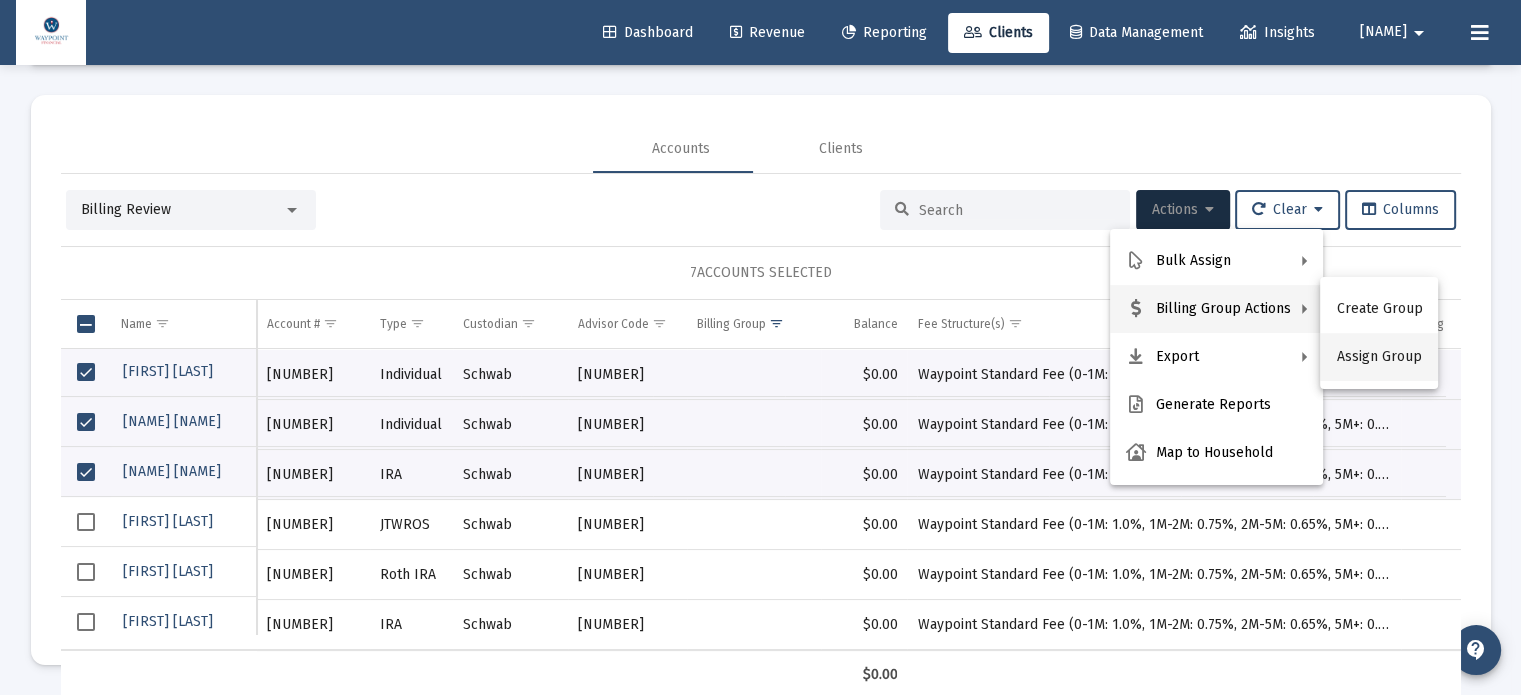 click on "Assign Group" at bounding box center (1379, 357) 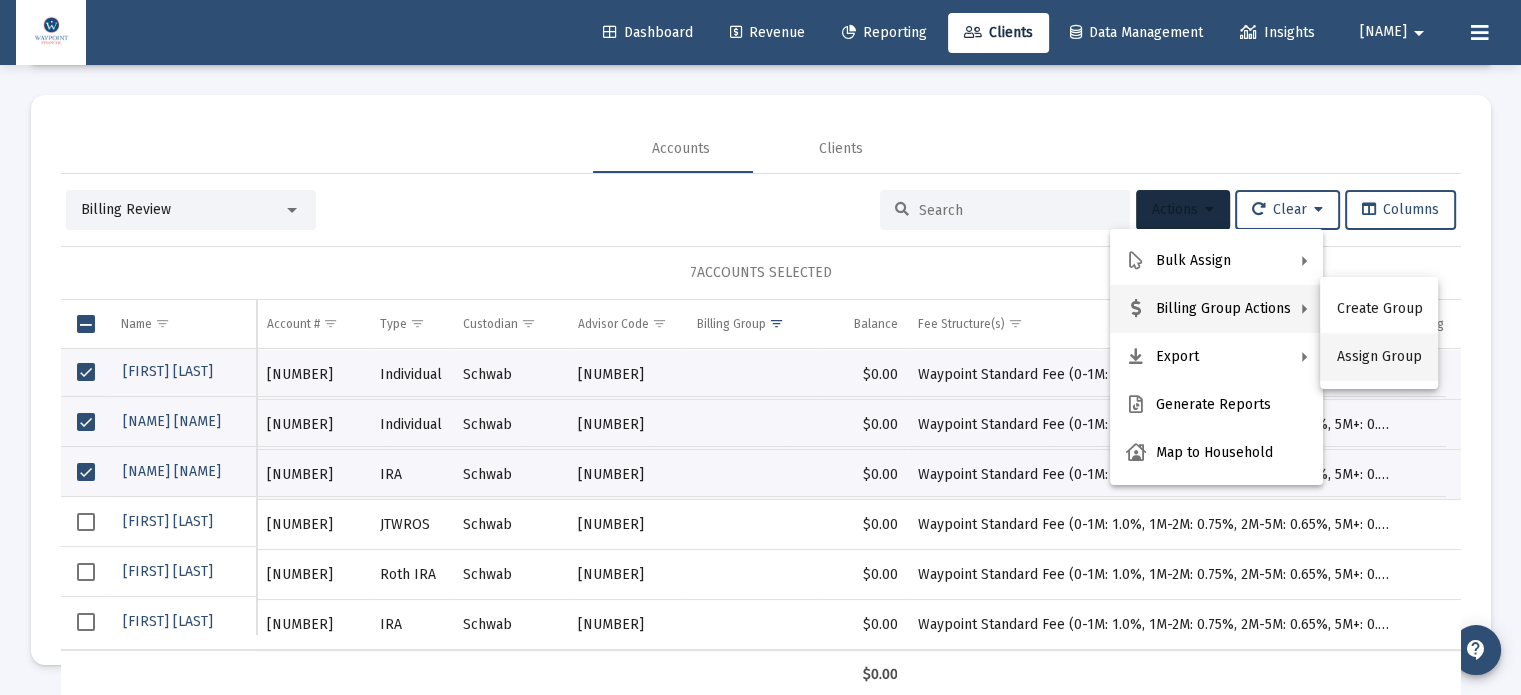 scroll, scrollTop: 0, scrollLeft: 0, axis: both 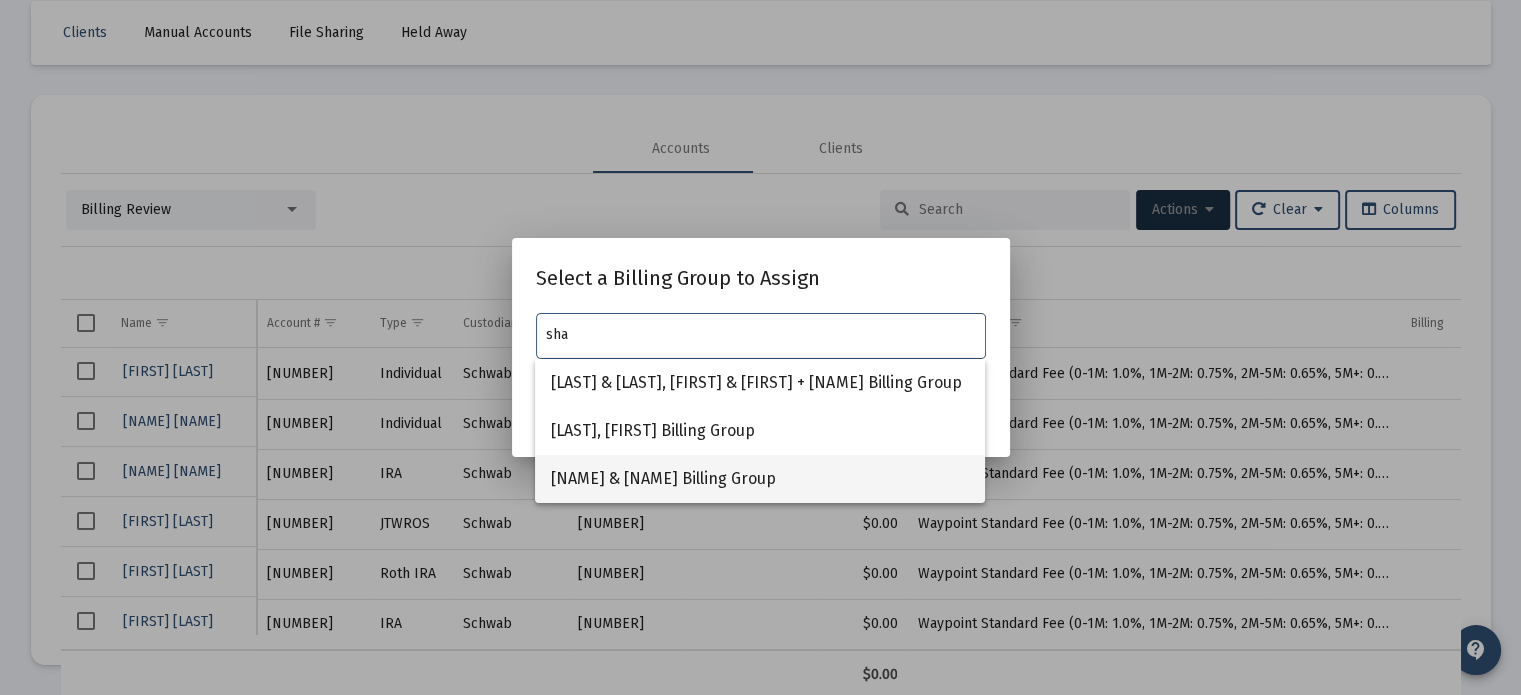 type on "sha" 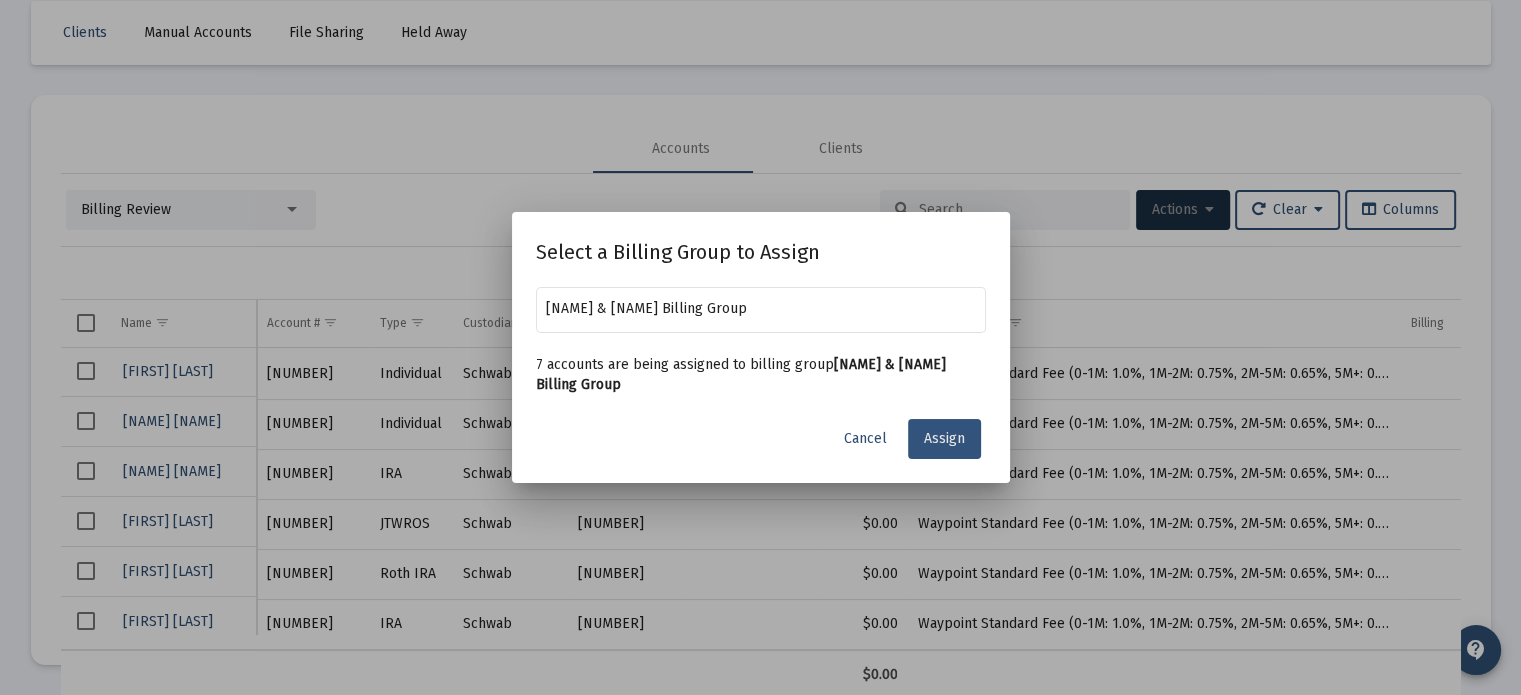 click on "Assign" at bounding box center [944, 438] 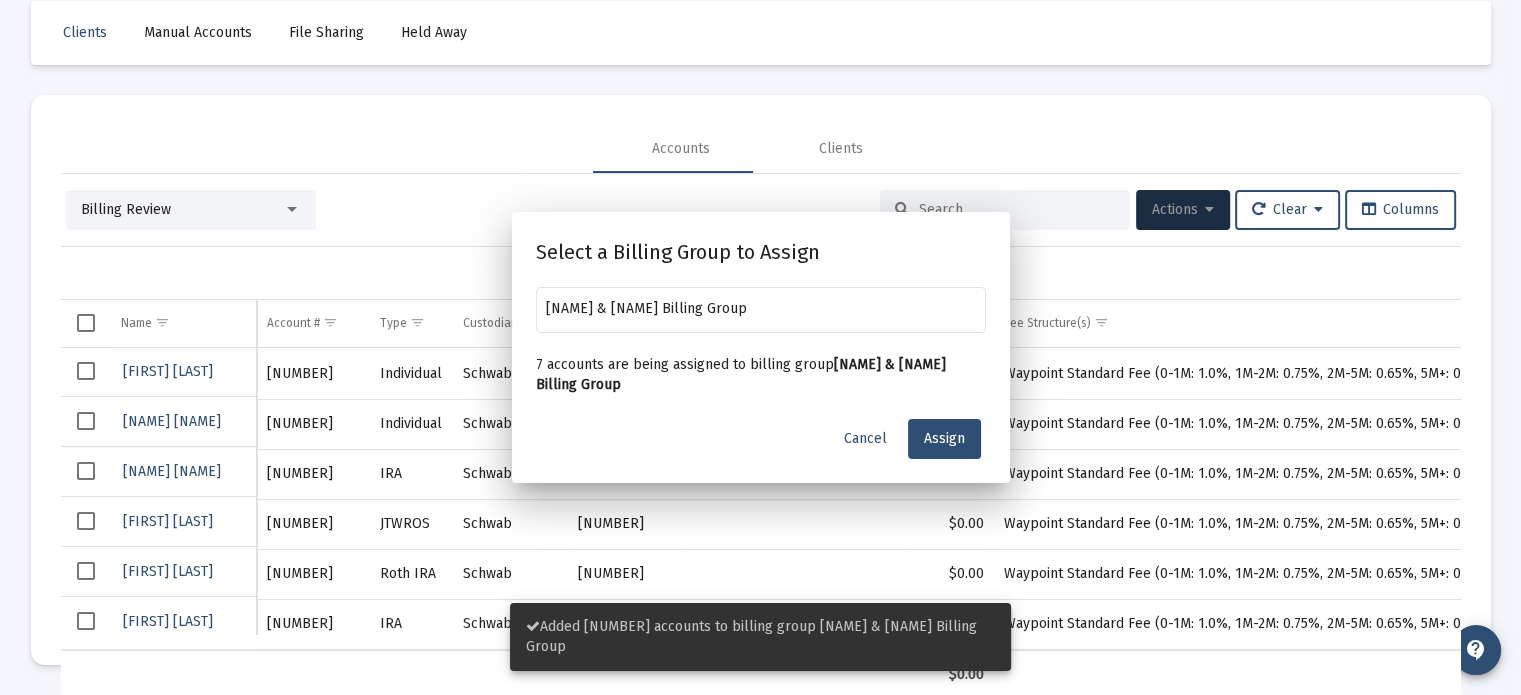 scroll, scrollTop: 200, scrollLeft: 0, axis: vertical 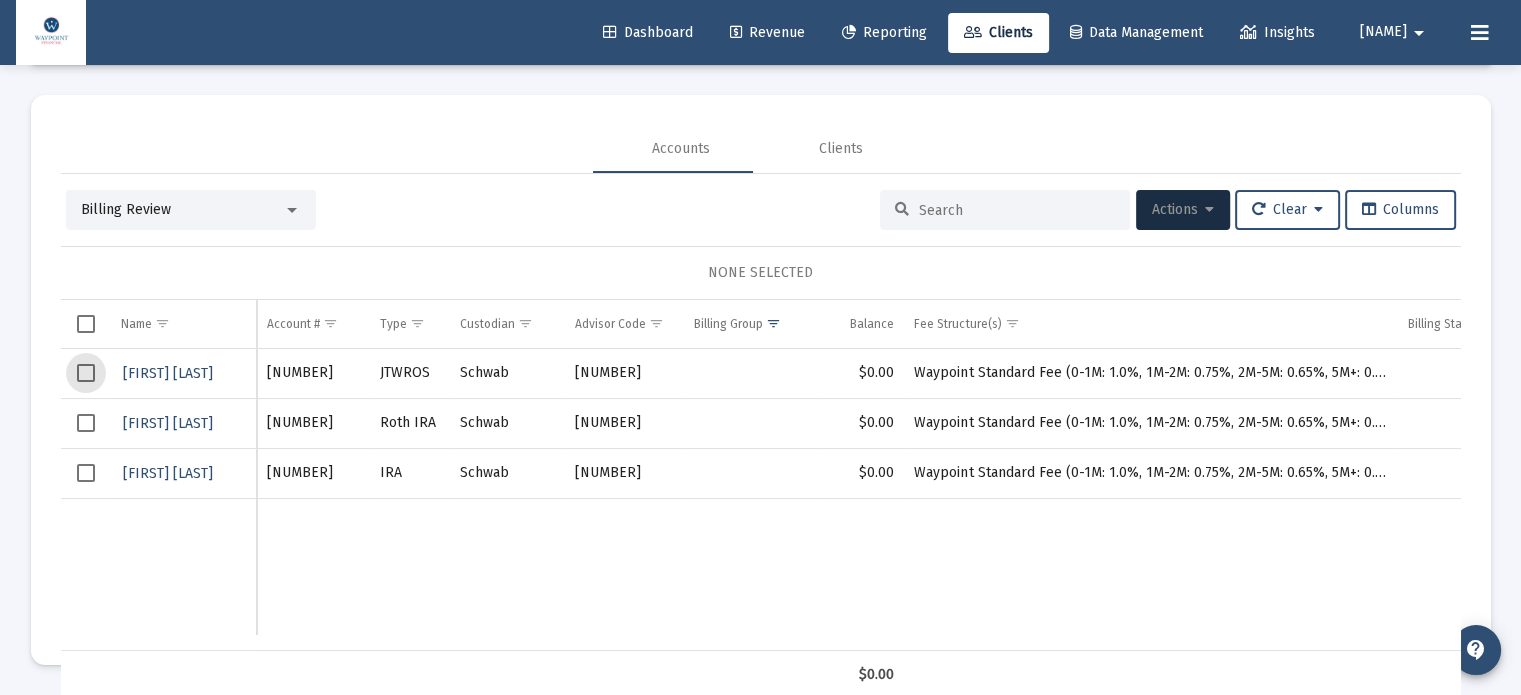 click at bounding box center [86, 373] 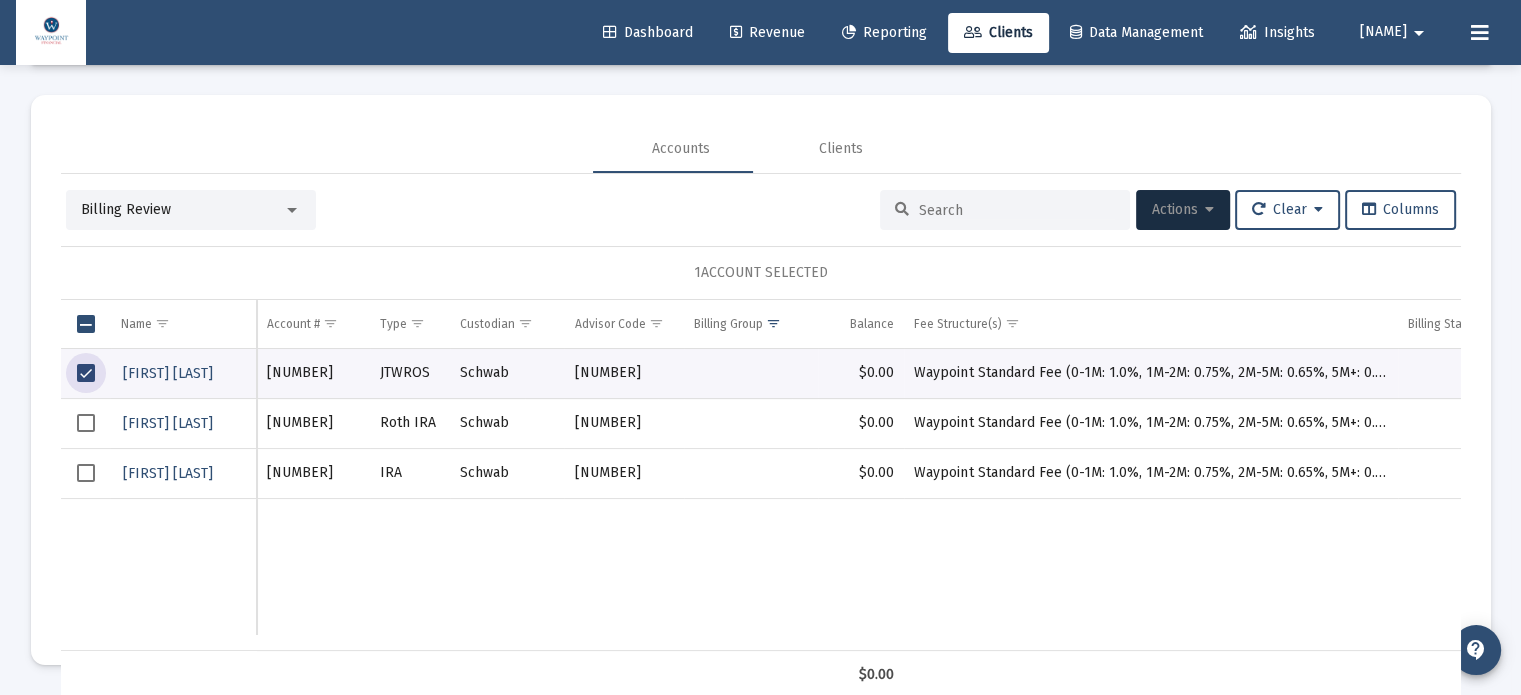 click at bounding box center (86, 423) 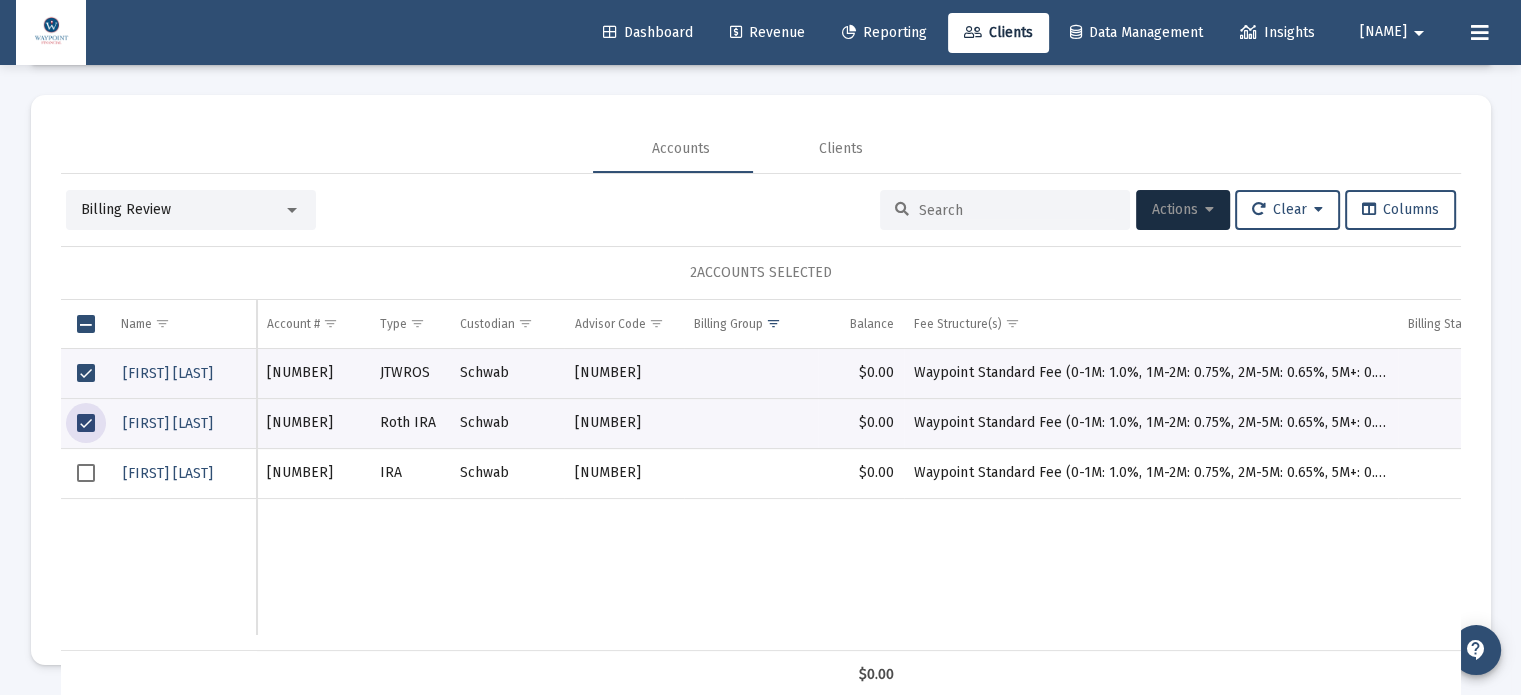 click at bounding box center (86, 473) 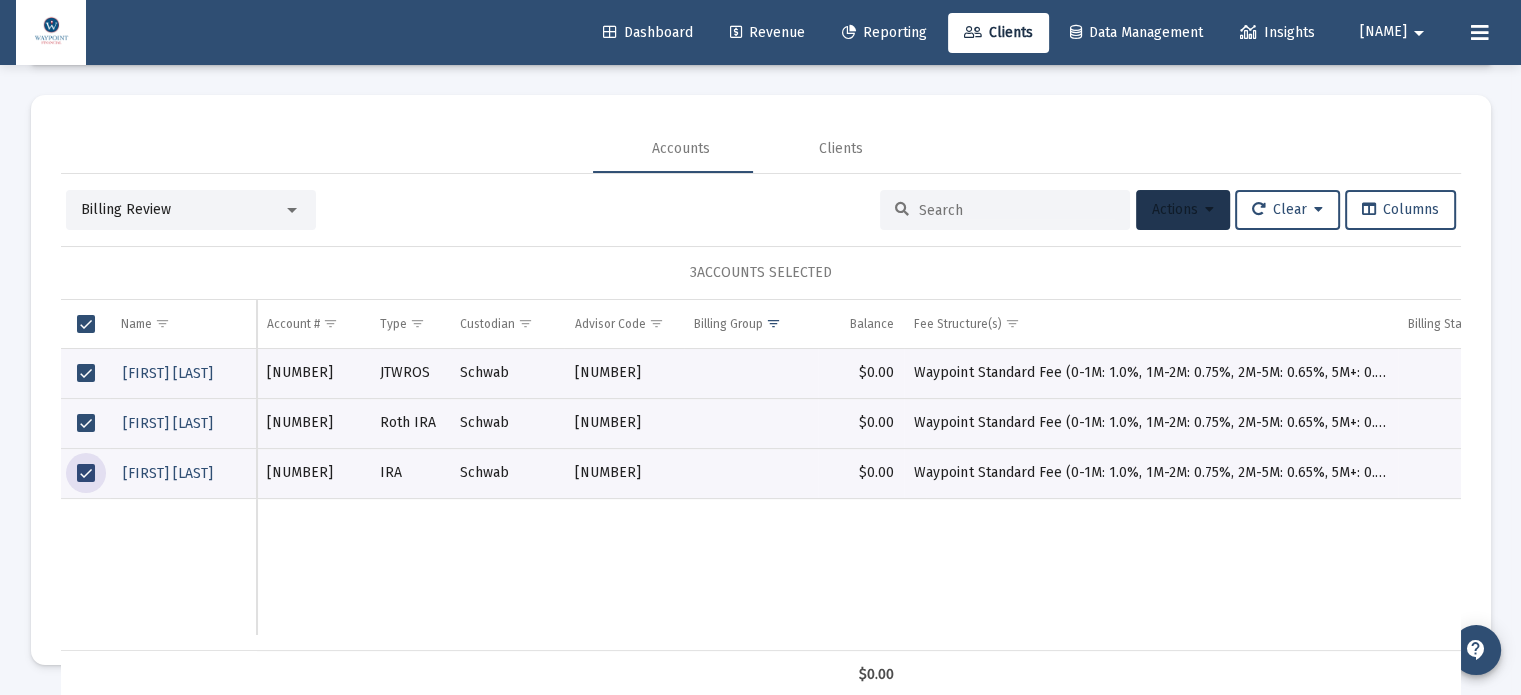click at bounding box center [1209, 210] 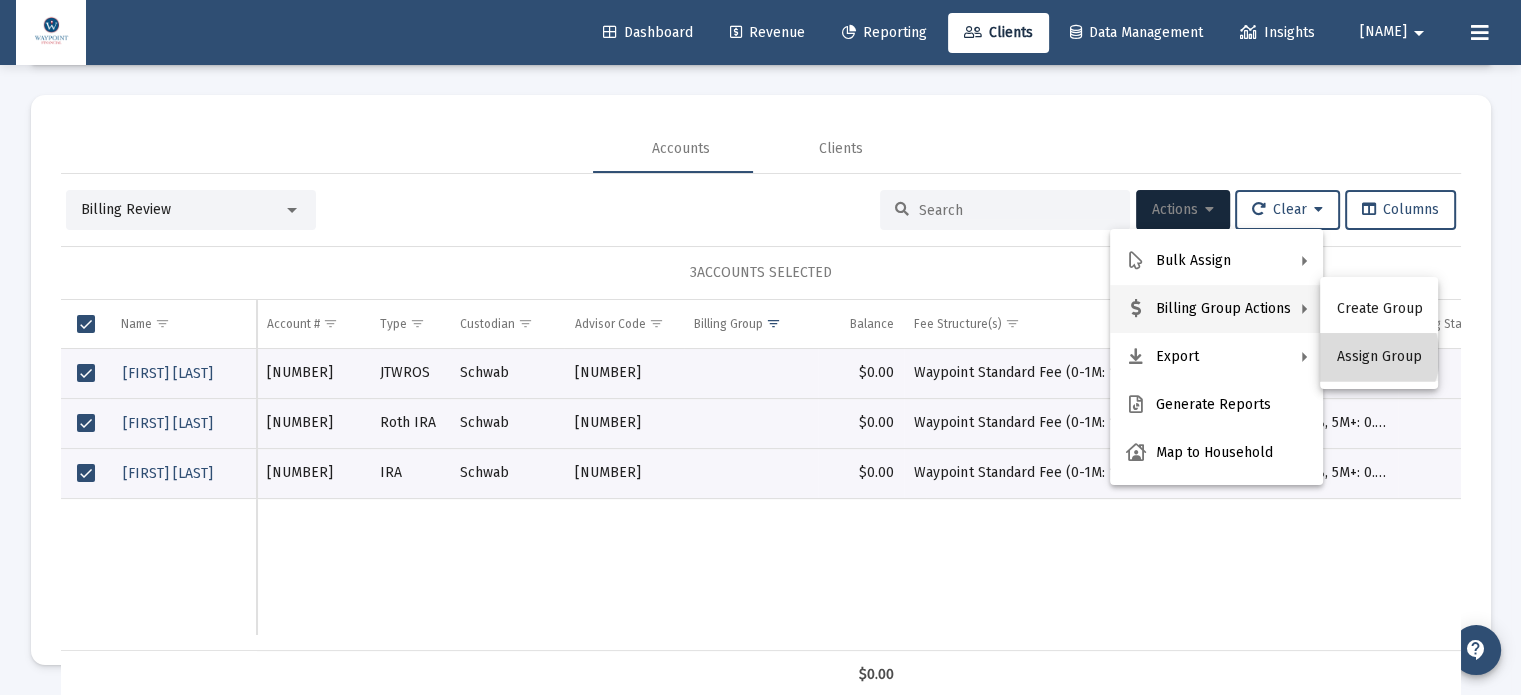 click on "Assign Group" at bounding box center [1379, 357] 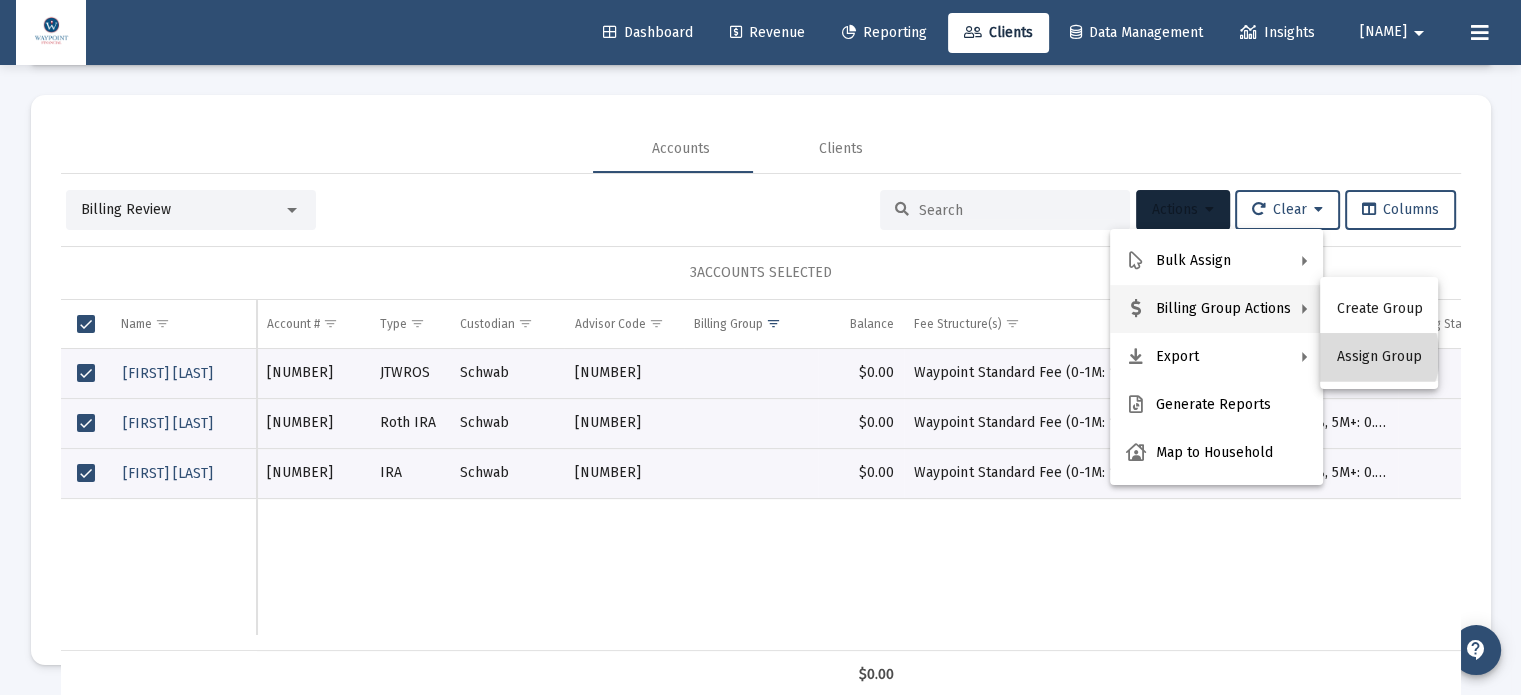 scroll, scrollTop: 0, scrollLeft: 0, axis: both 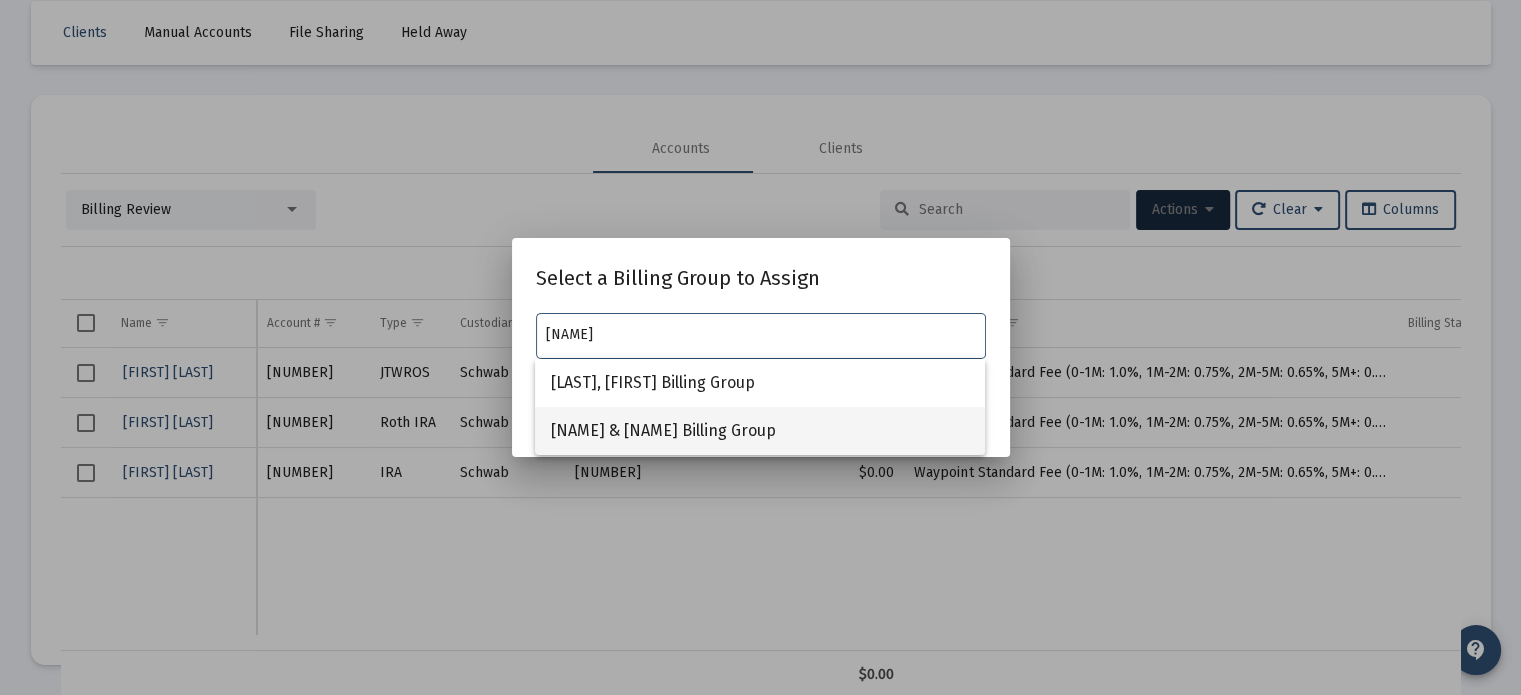 type on "[NAME]" 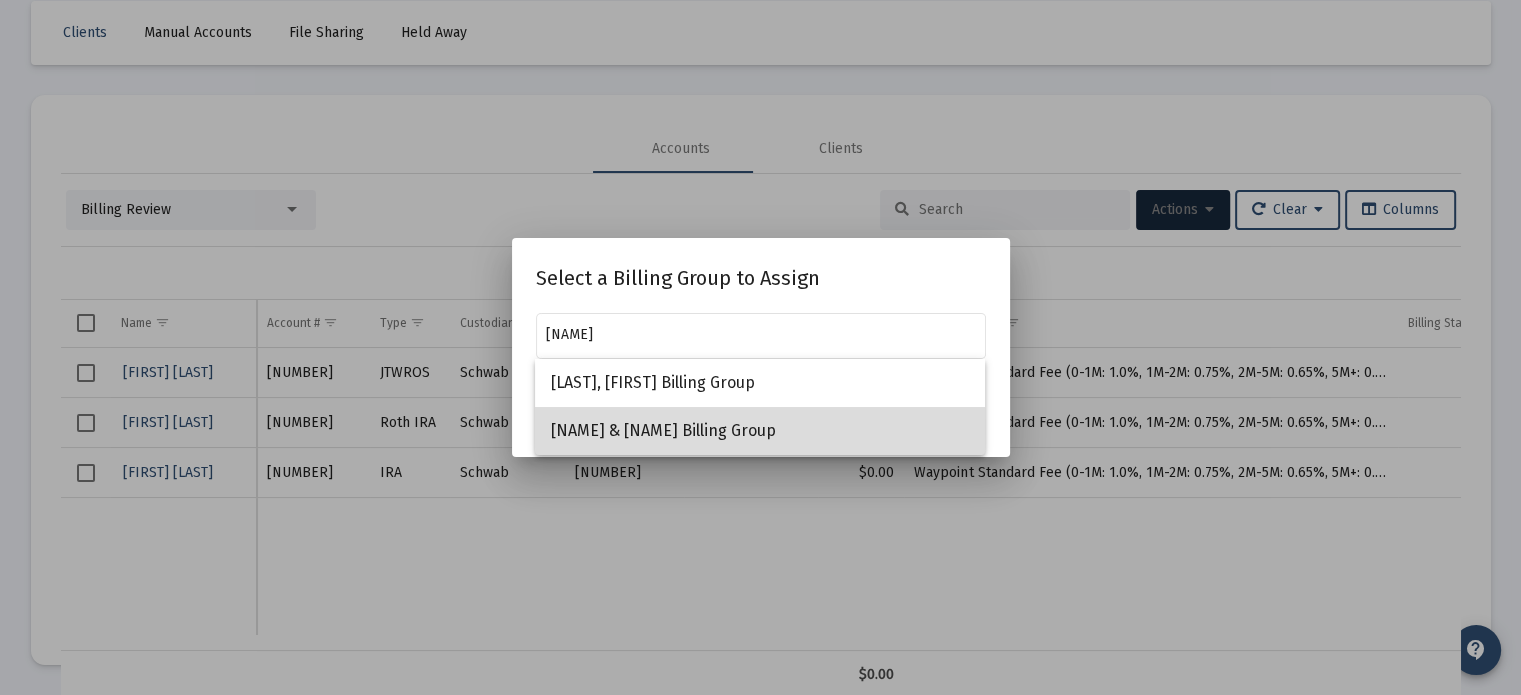 click on "[NAME] & [NAME] Billing Group" at bounding box center (760, 431) 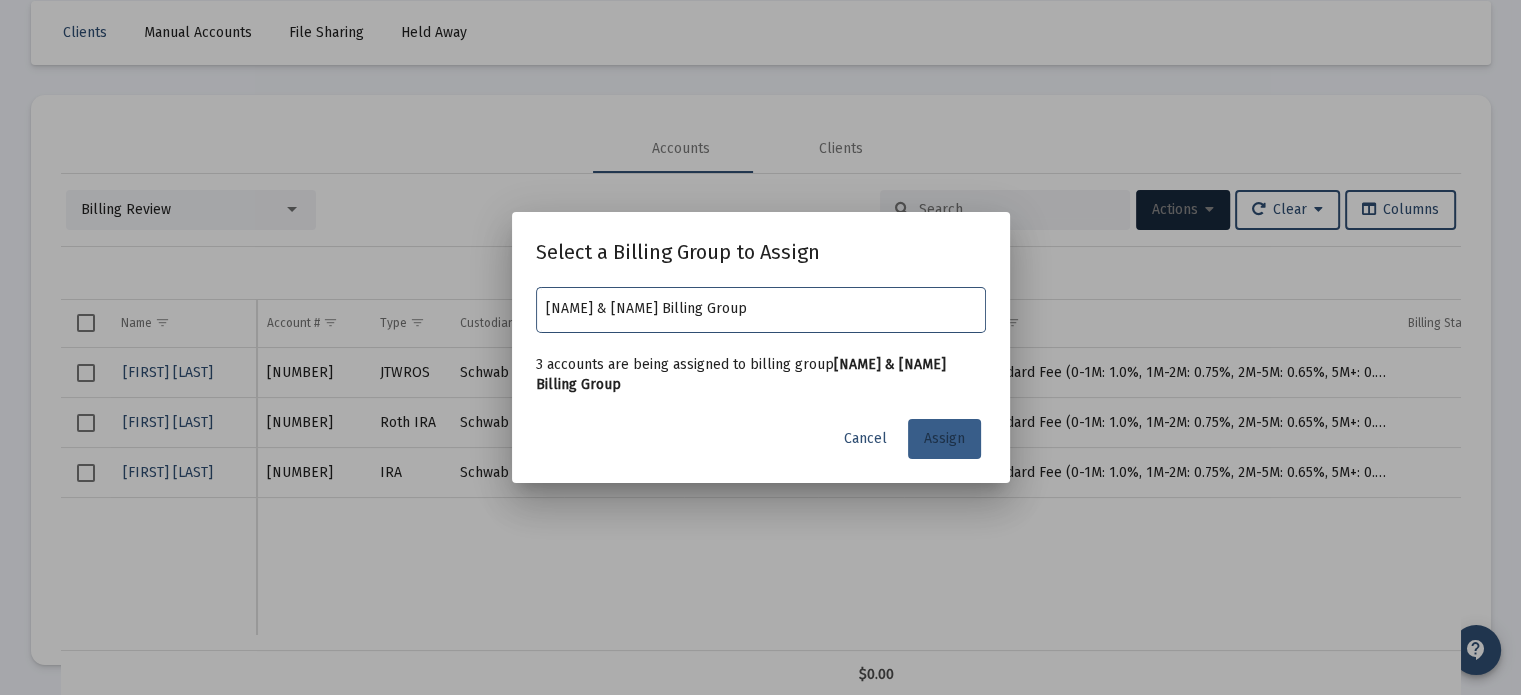 click on "Assign" at bounding box center [944, 438] 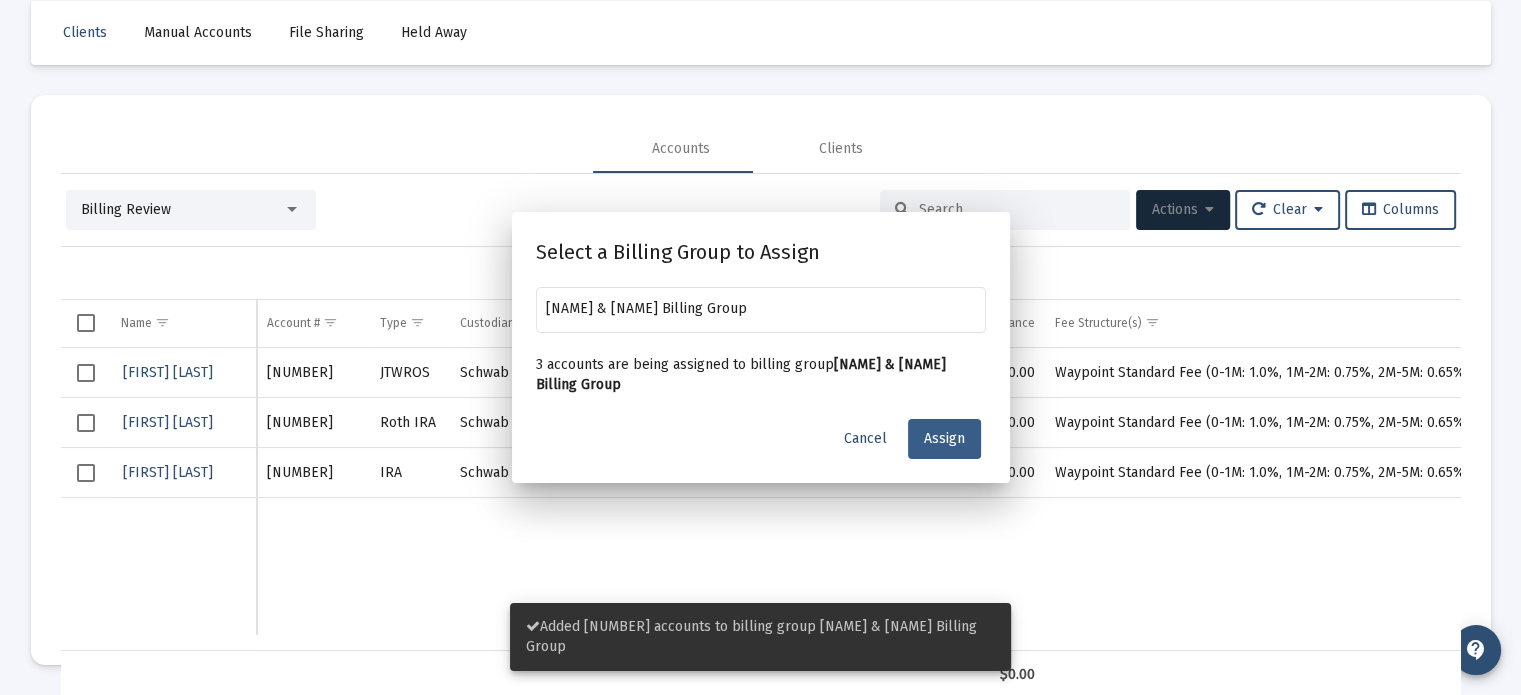 scroll, scrollTop: 94, scrollLeft: 0, axis: vertical 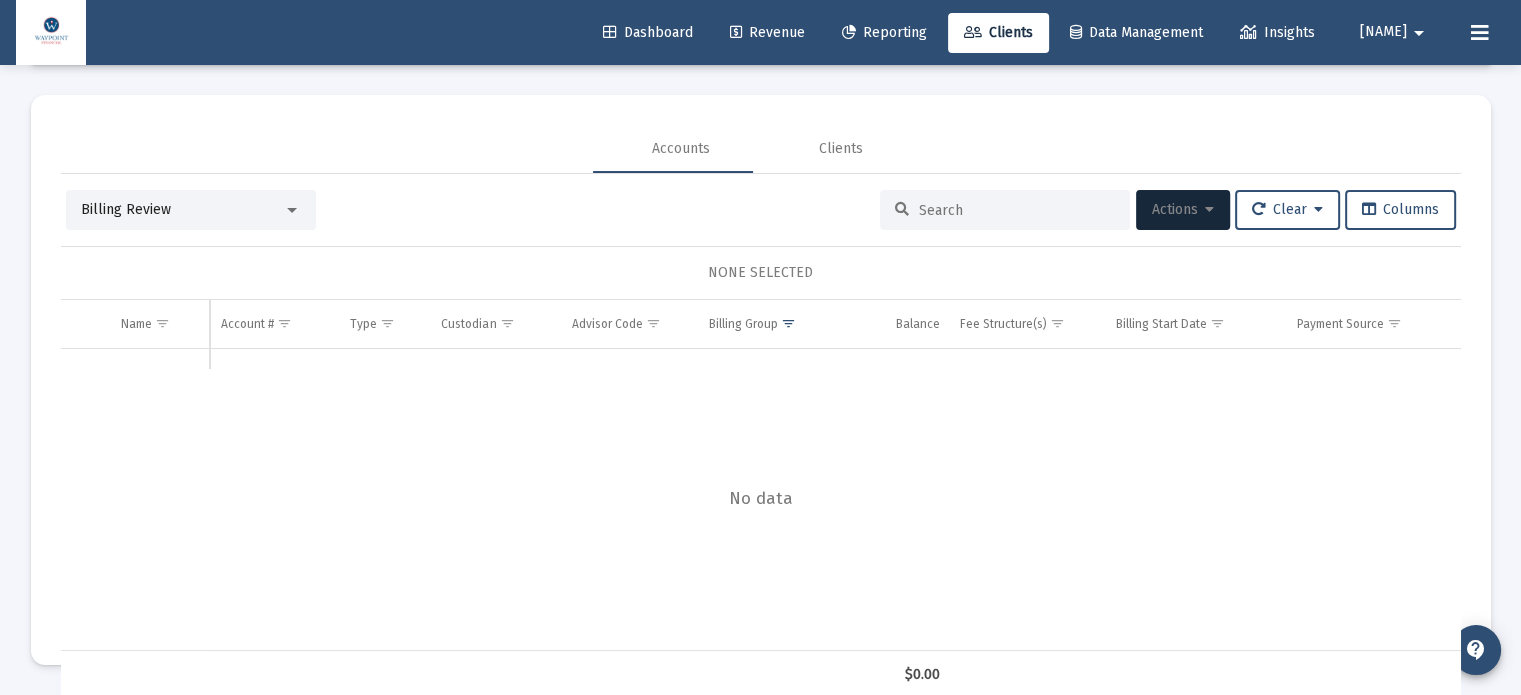 click at bounding box center (1017, 210) 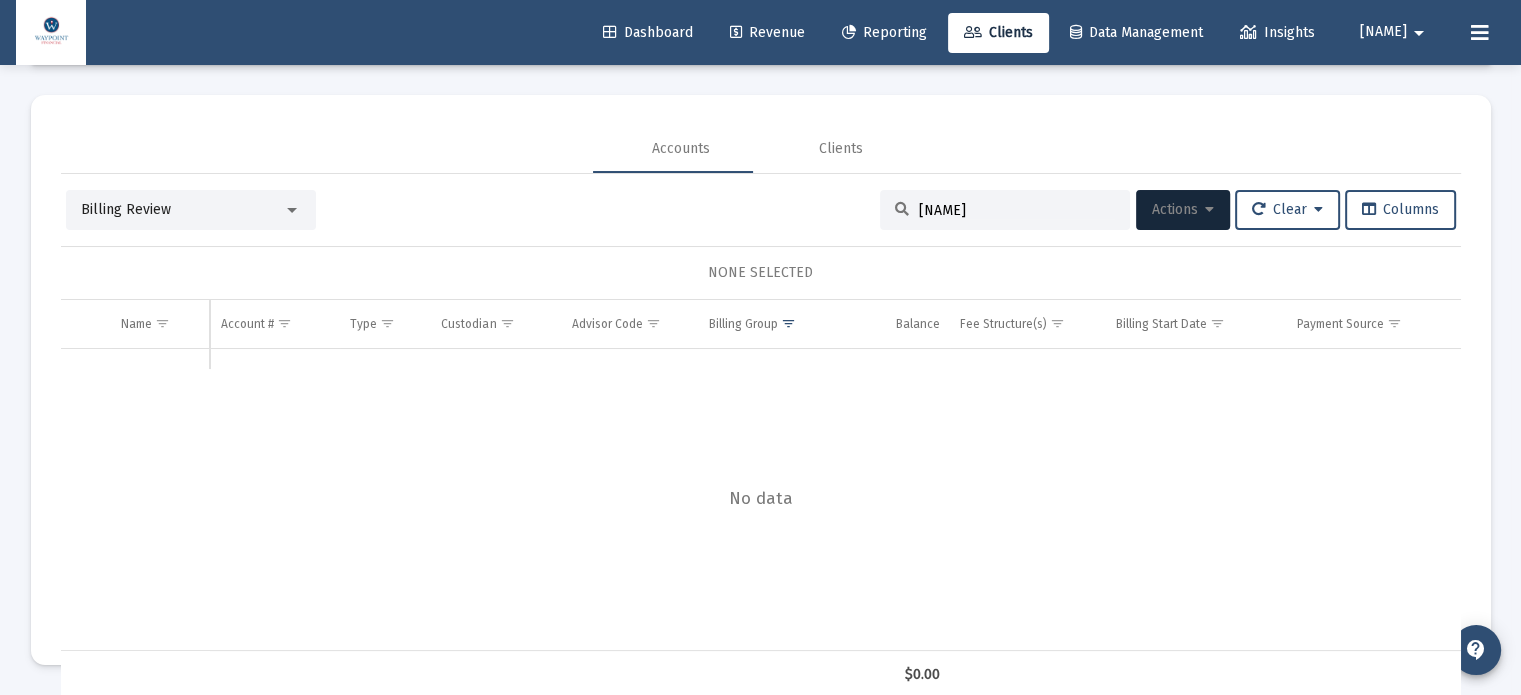 click at bounding box center [292, 210] 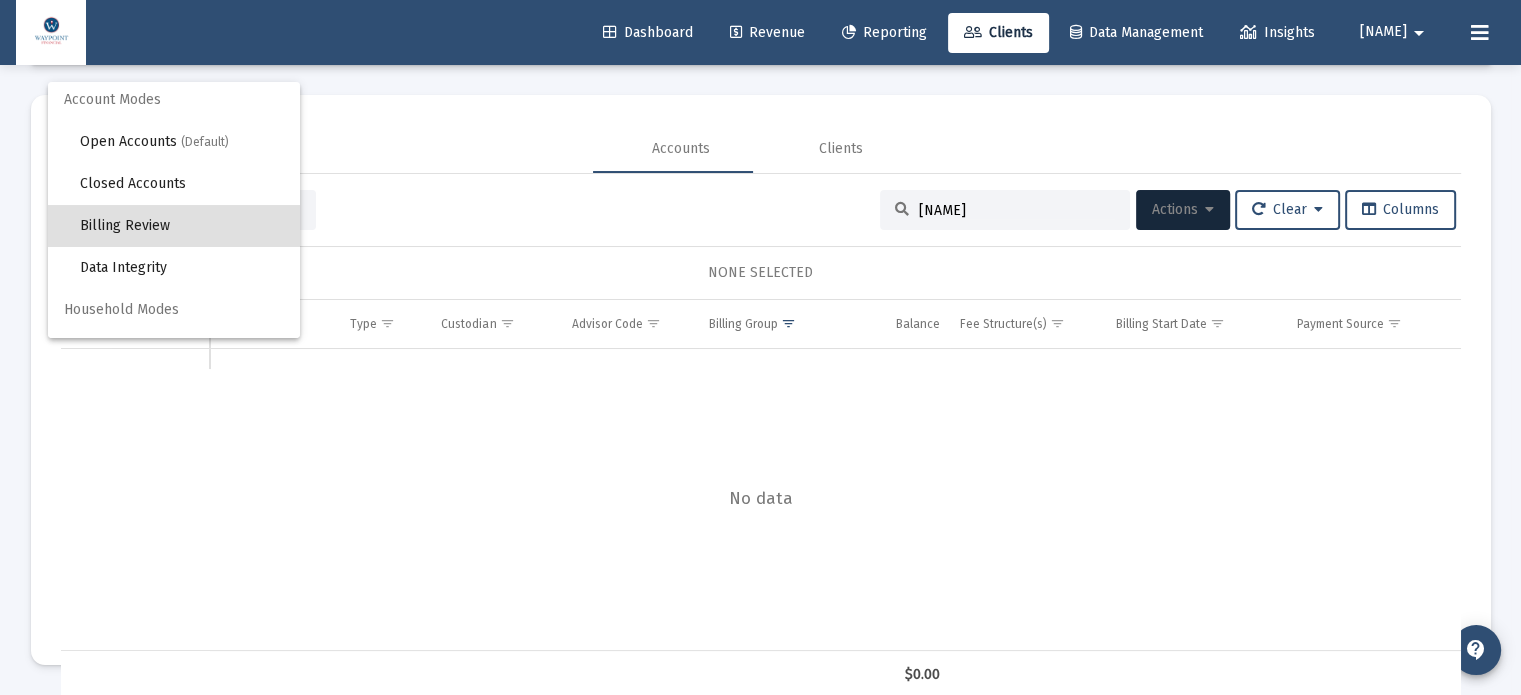scroll, scrollTop: 0, scrollLeft: 0, axis: both 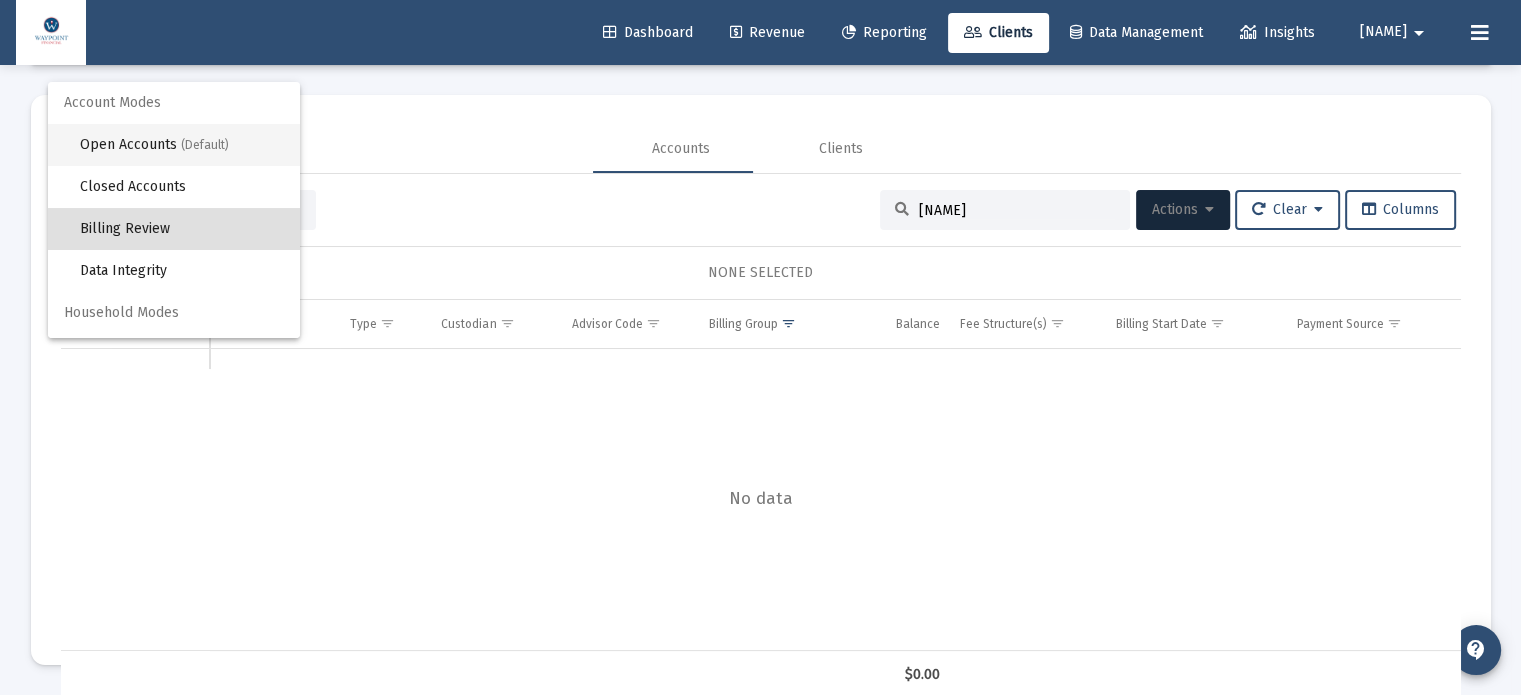 click on "(Default)" at bounding box center [205, 145] 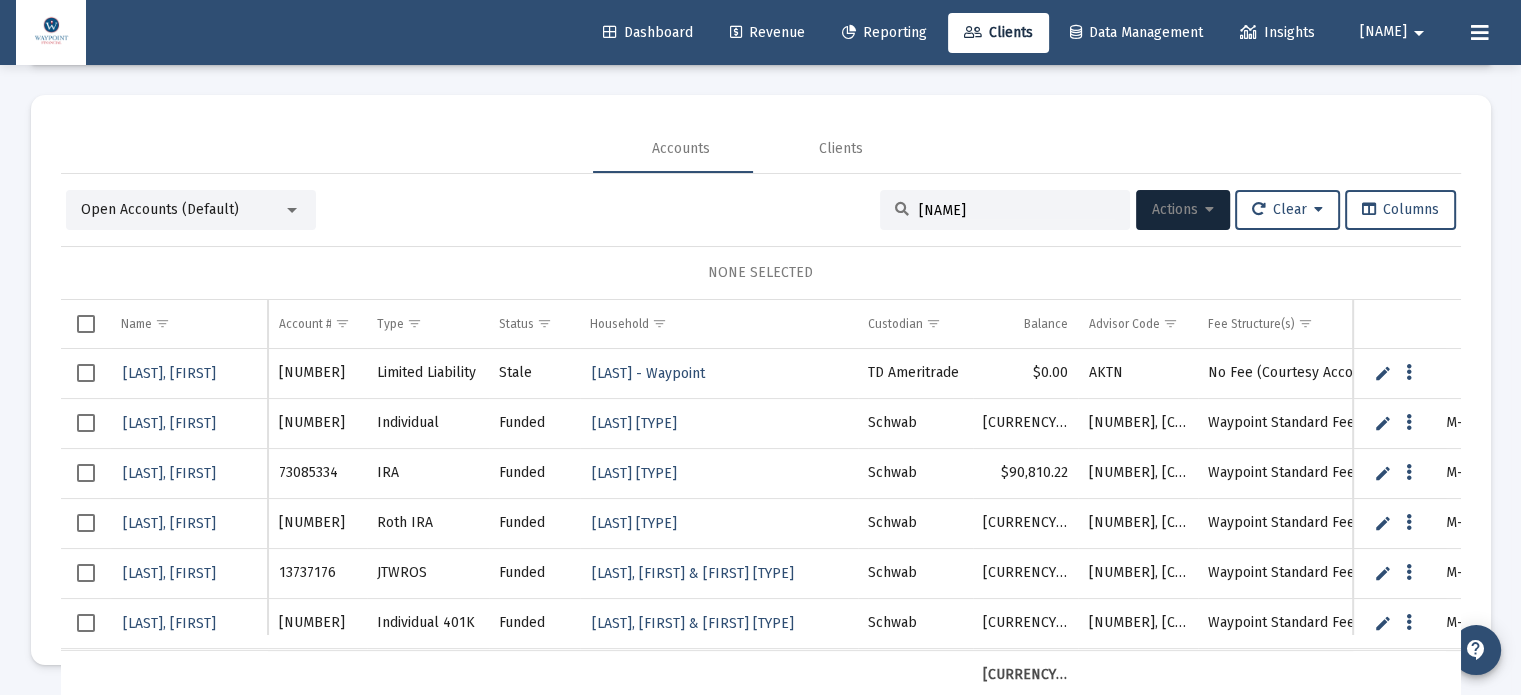 click on "[NAME]" at bounding box center [1005, 210] 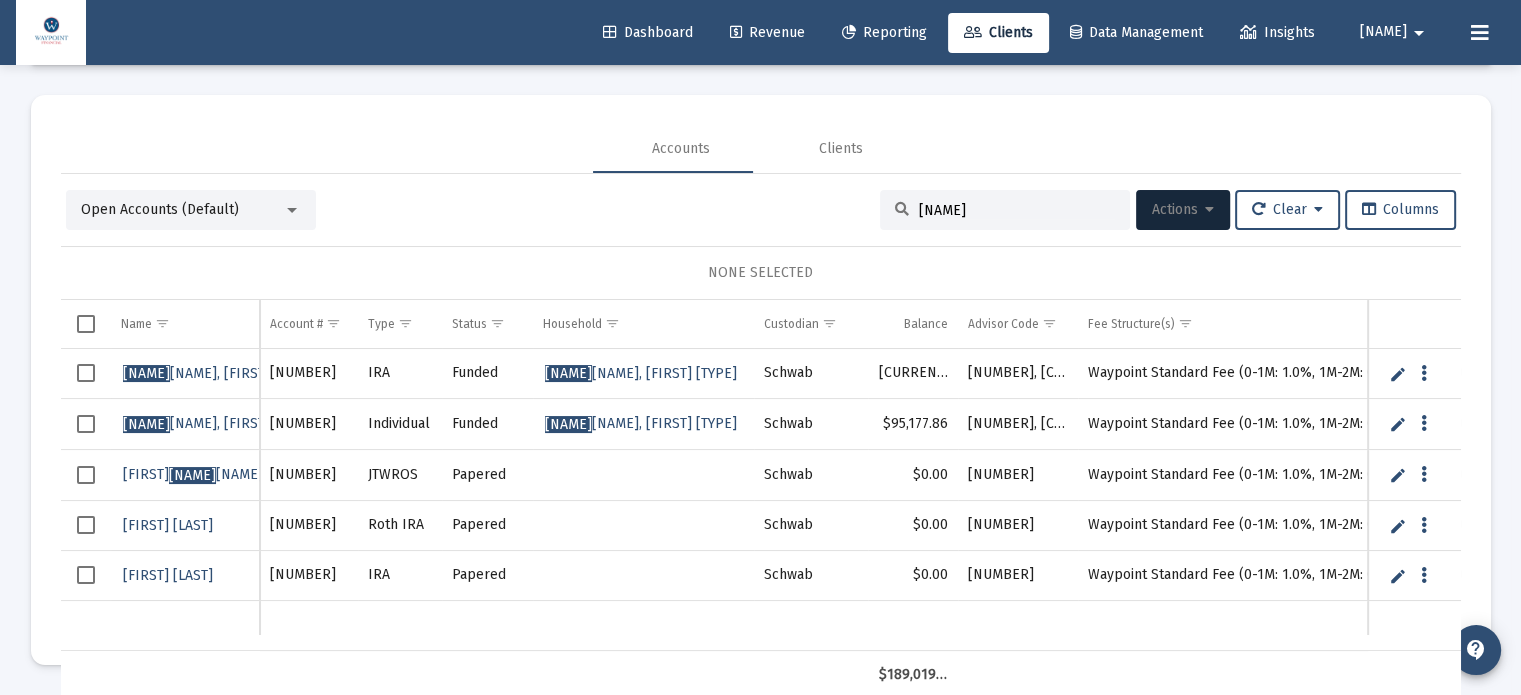 type on "[NAME]" 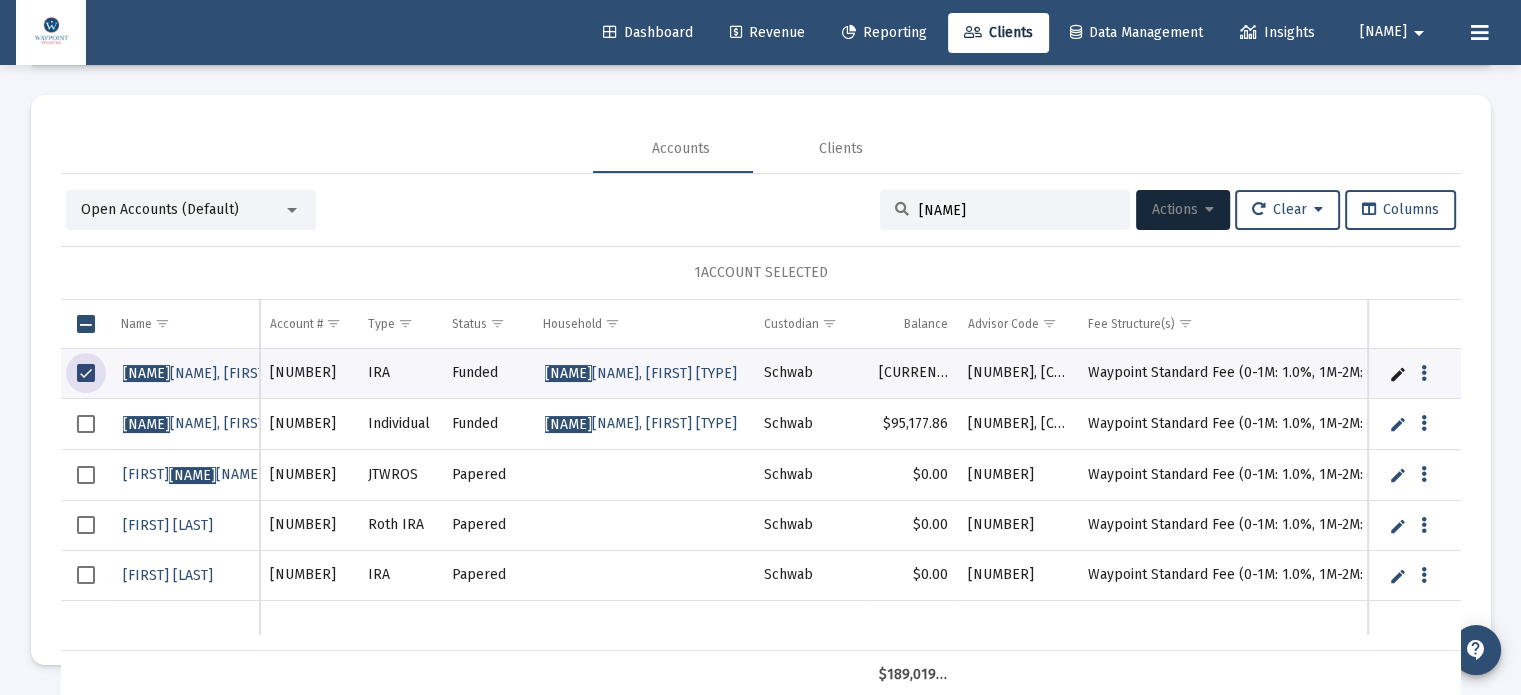 click at bounding box center [86, 424] 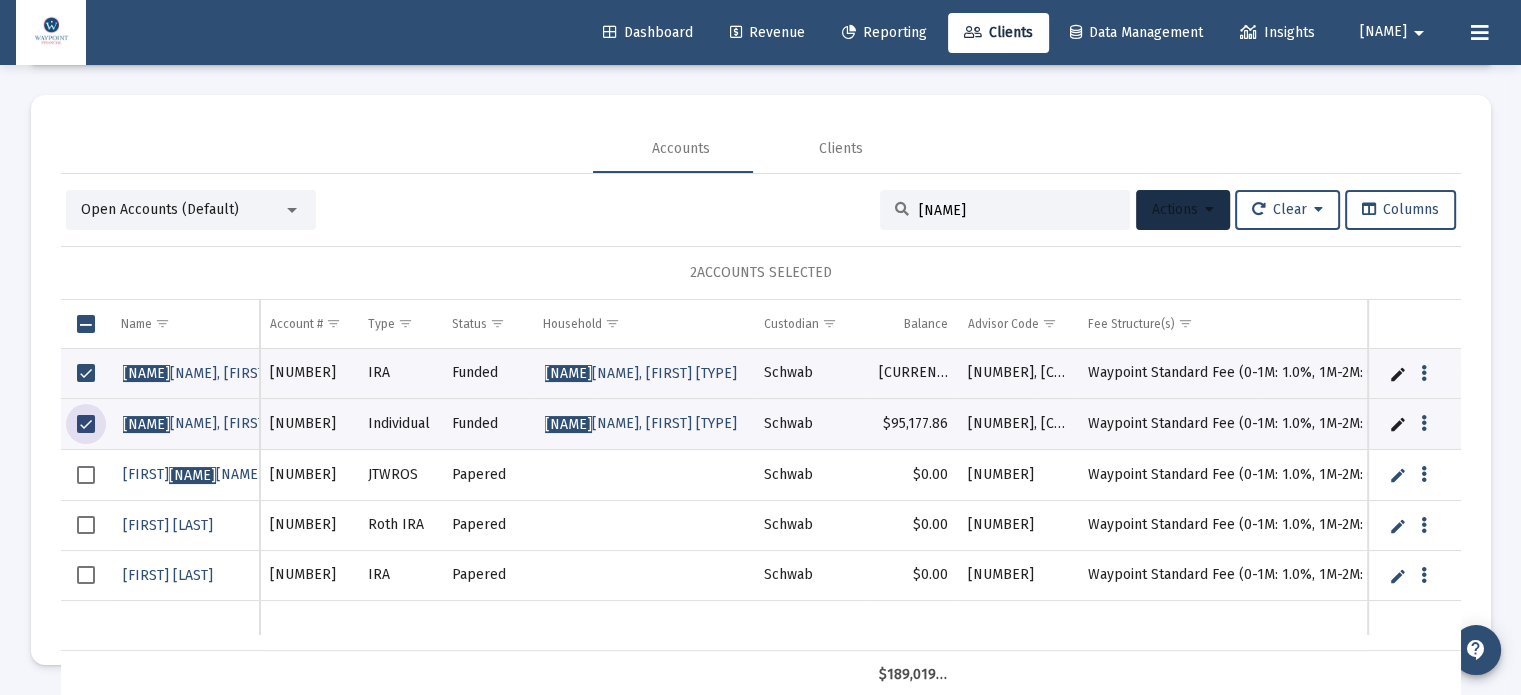 click at bounding box center [1209, 210] 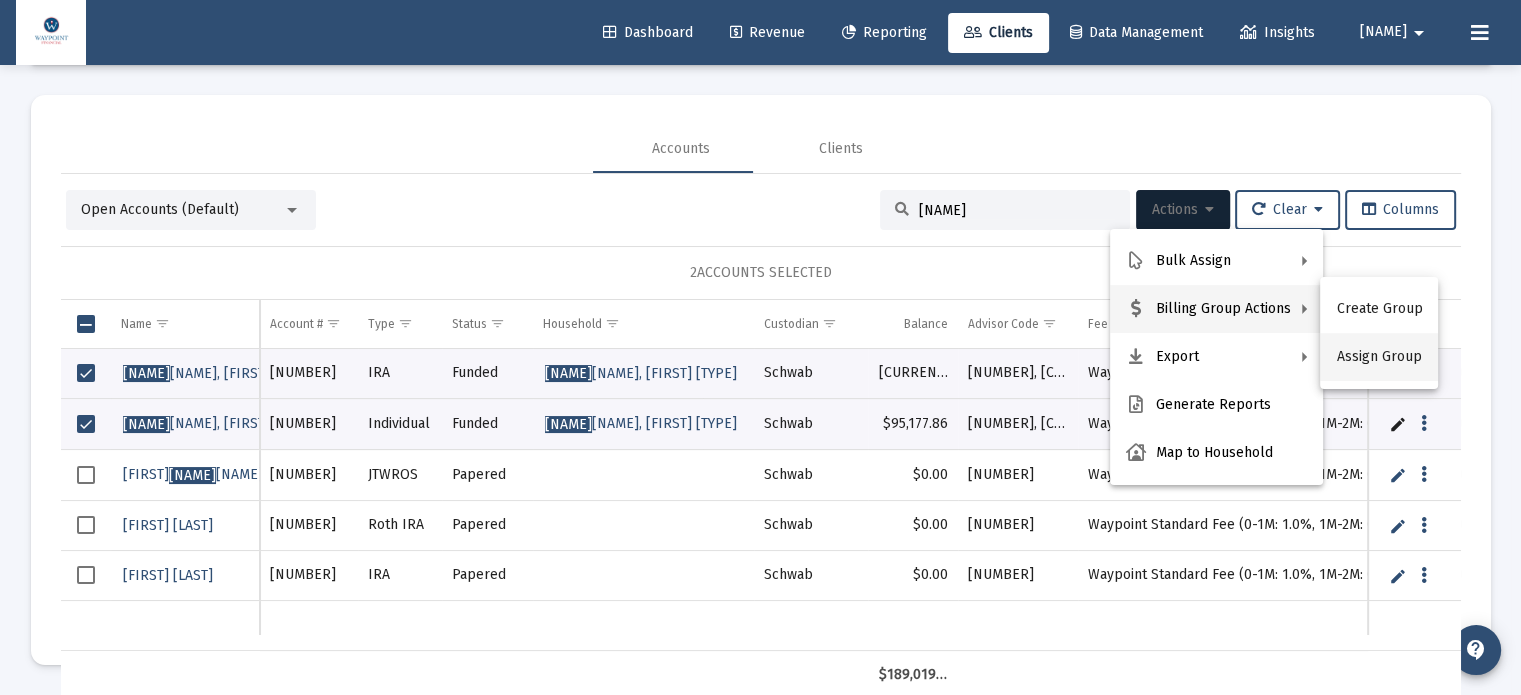 click on "Assign Group" at bounding box center (1379, 357) 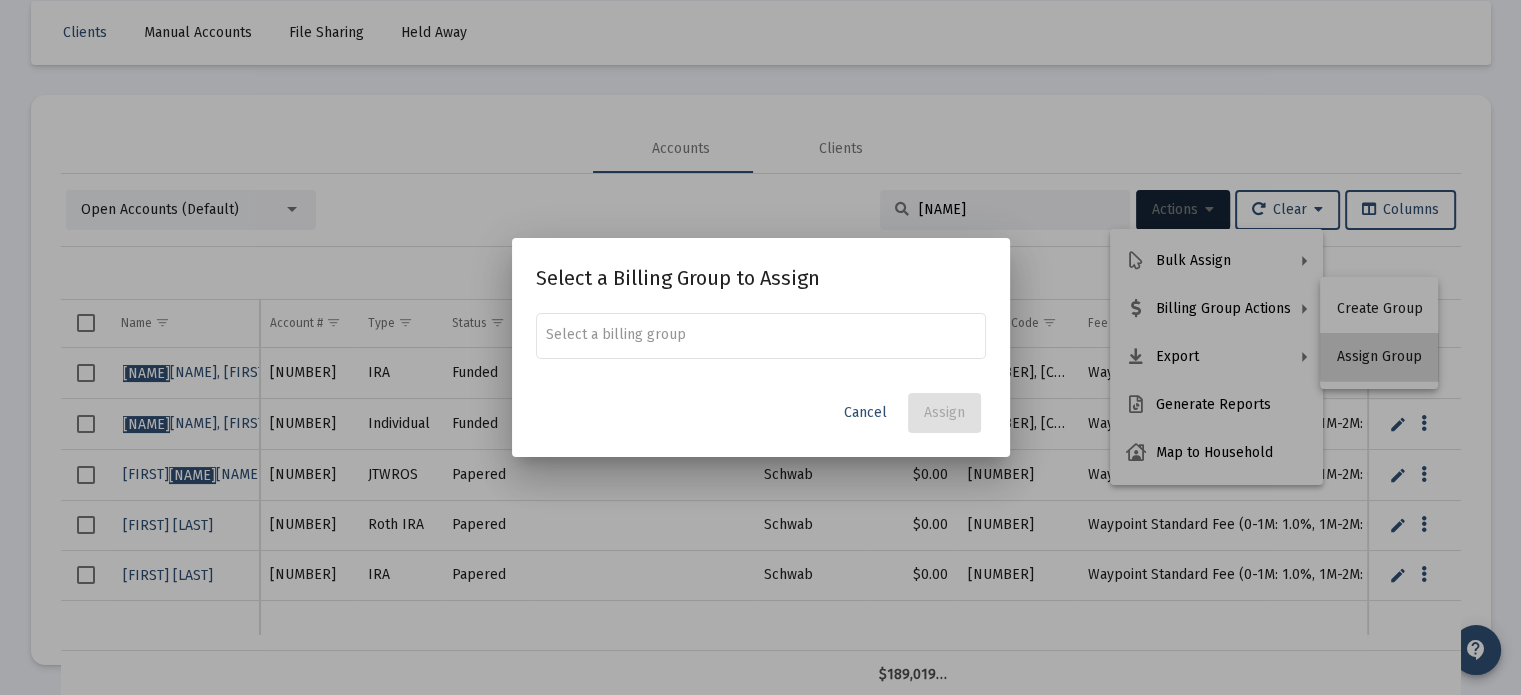 scroll, scrollTop: 0, scrollLeft: 0, axis: both 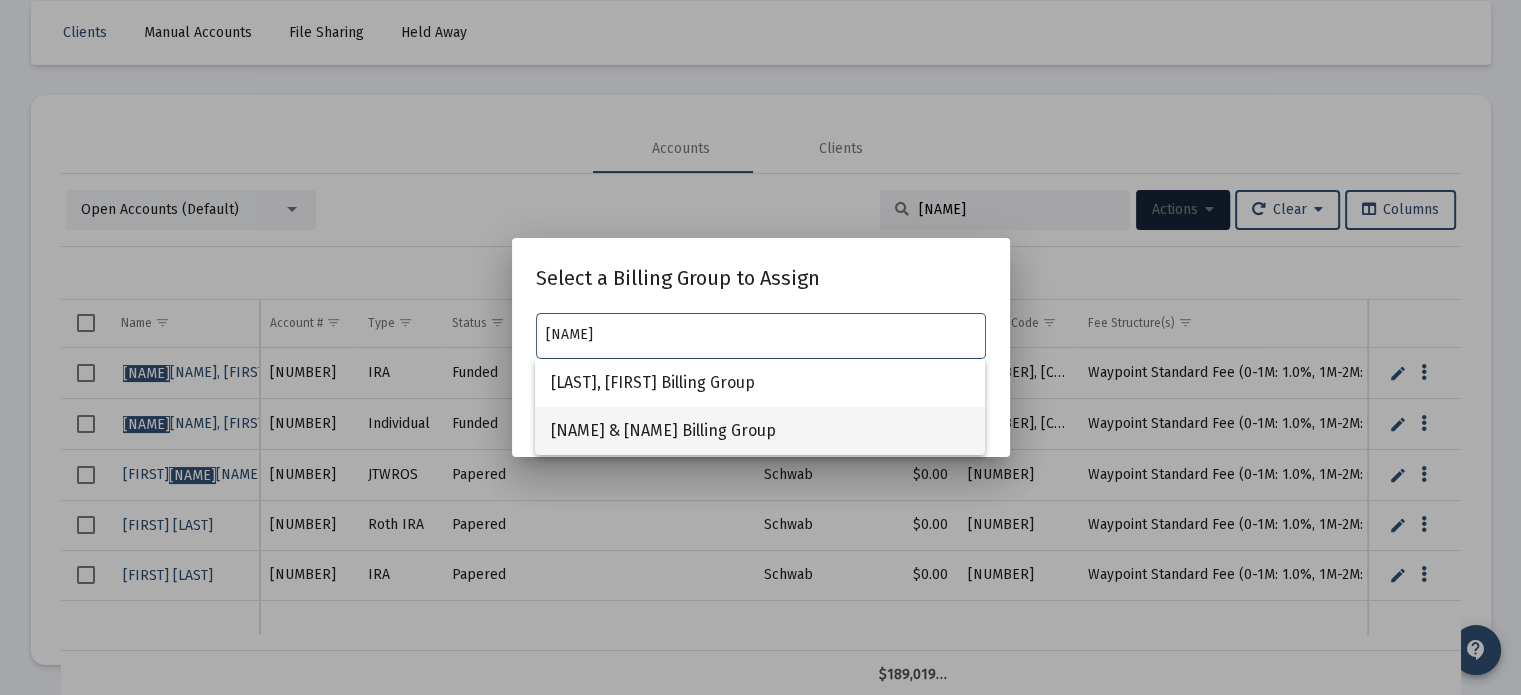 type on "[NAME]" 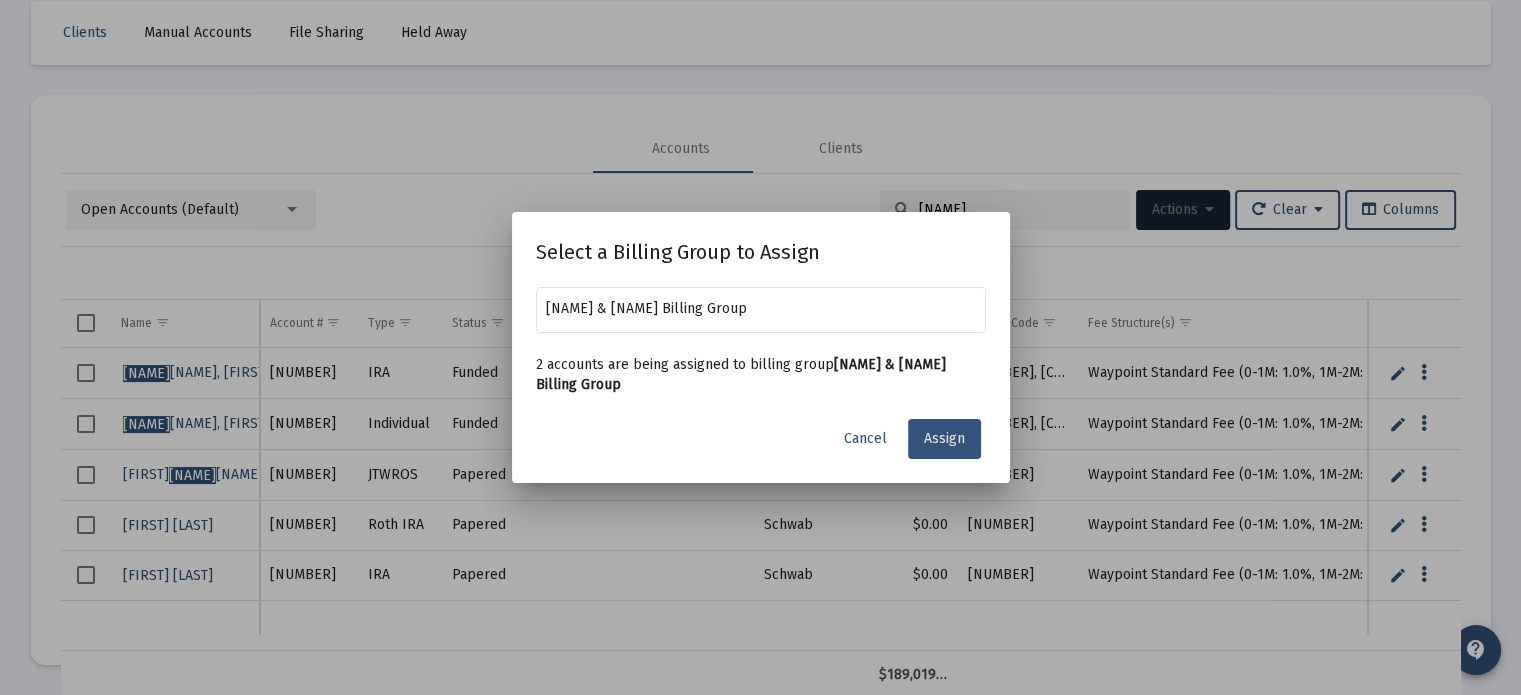 click on "Assign" at bounding box center [944, 438] 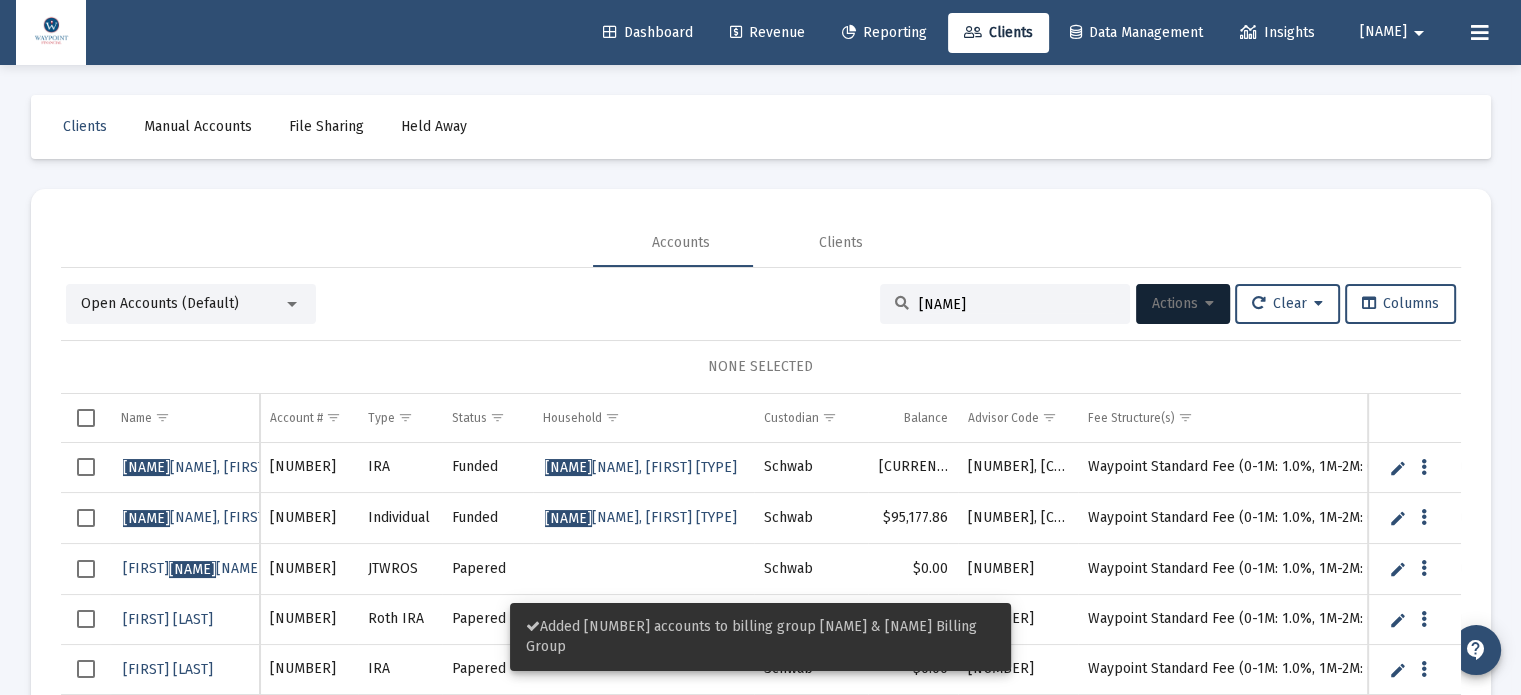 scroll, scrollTop: 94, scrollLeft: 0, axis: vertical 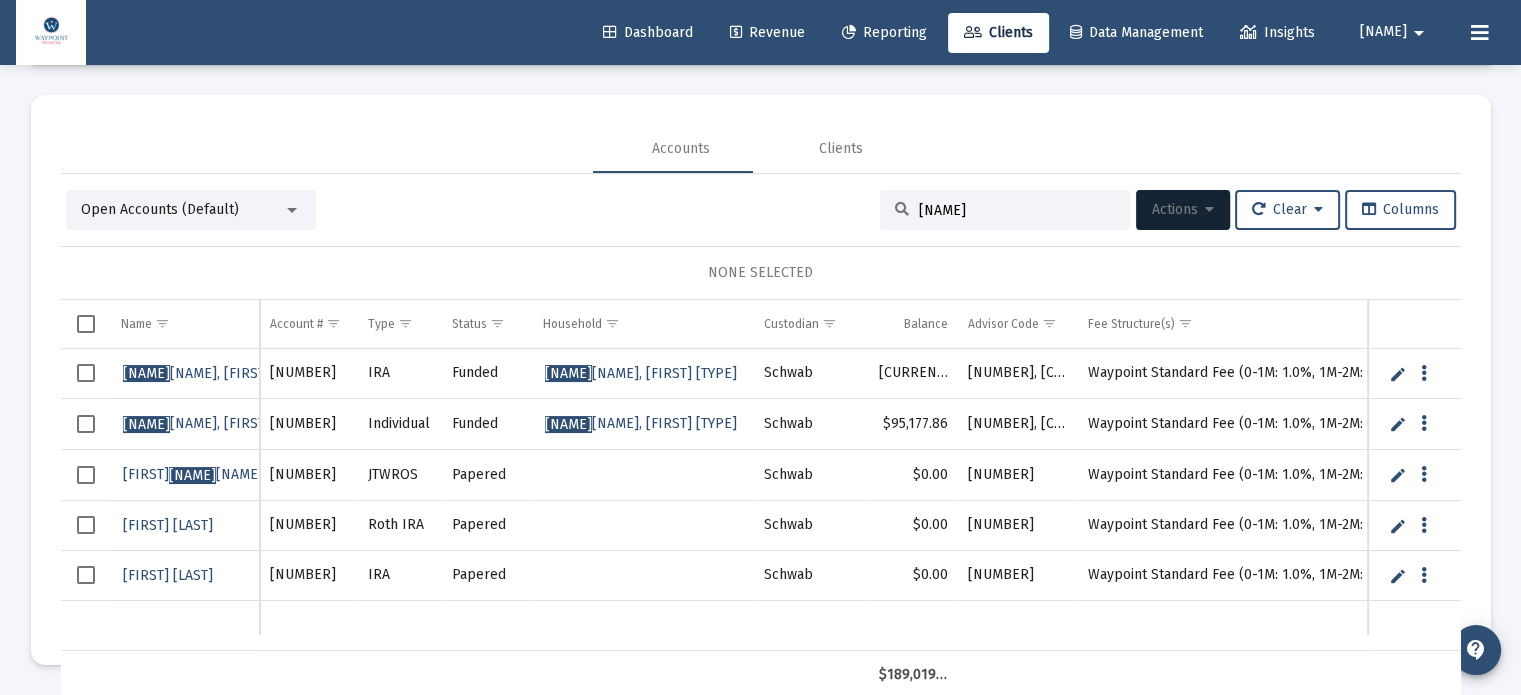 click on "[NAME]" at bounding box center [1017, 210] 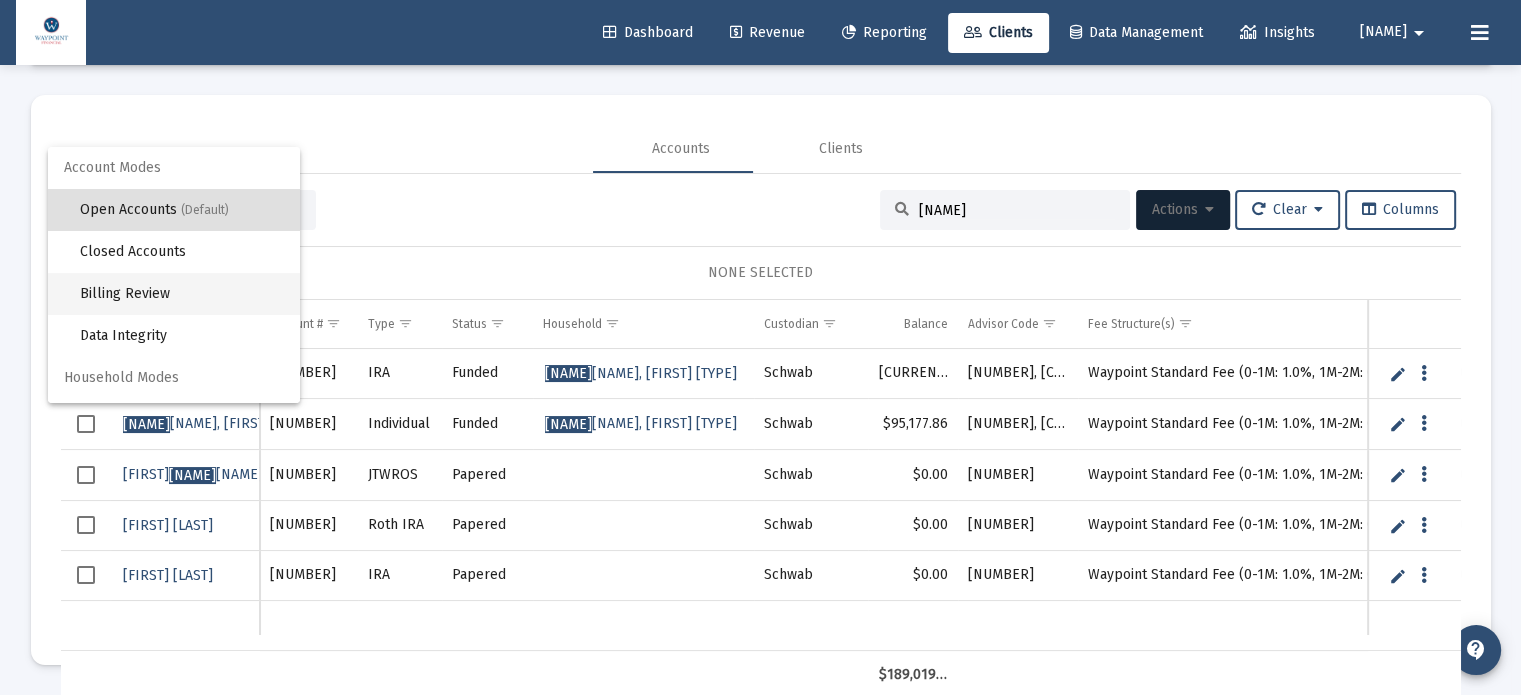 click on "Billing Review" at bounding box center (182, 294) 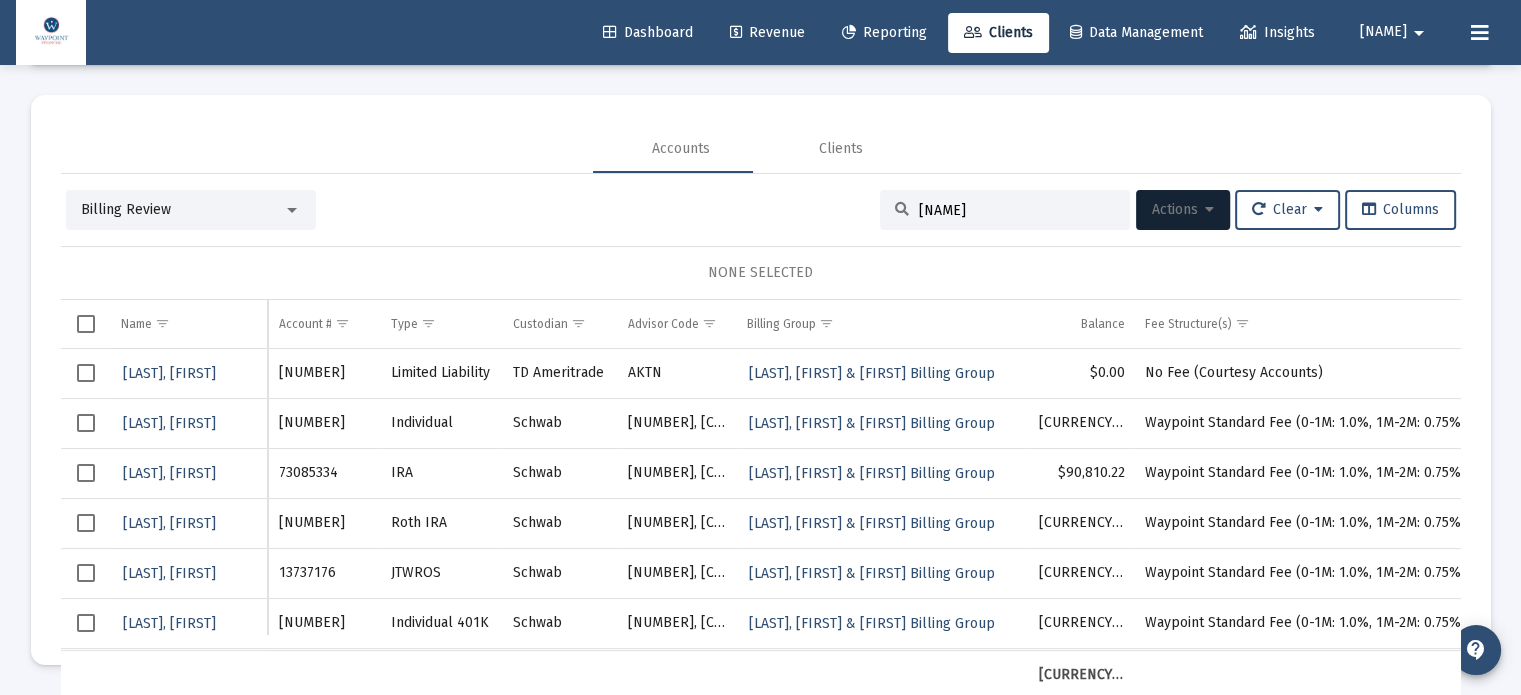 click on "[NAME]" at bounding box center (1017, 210) 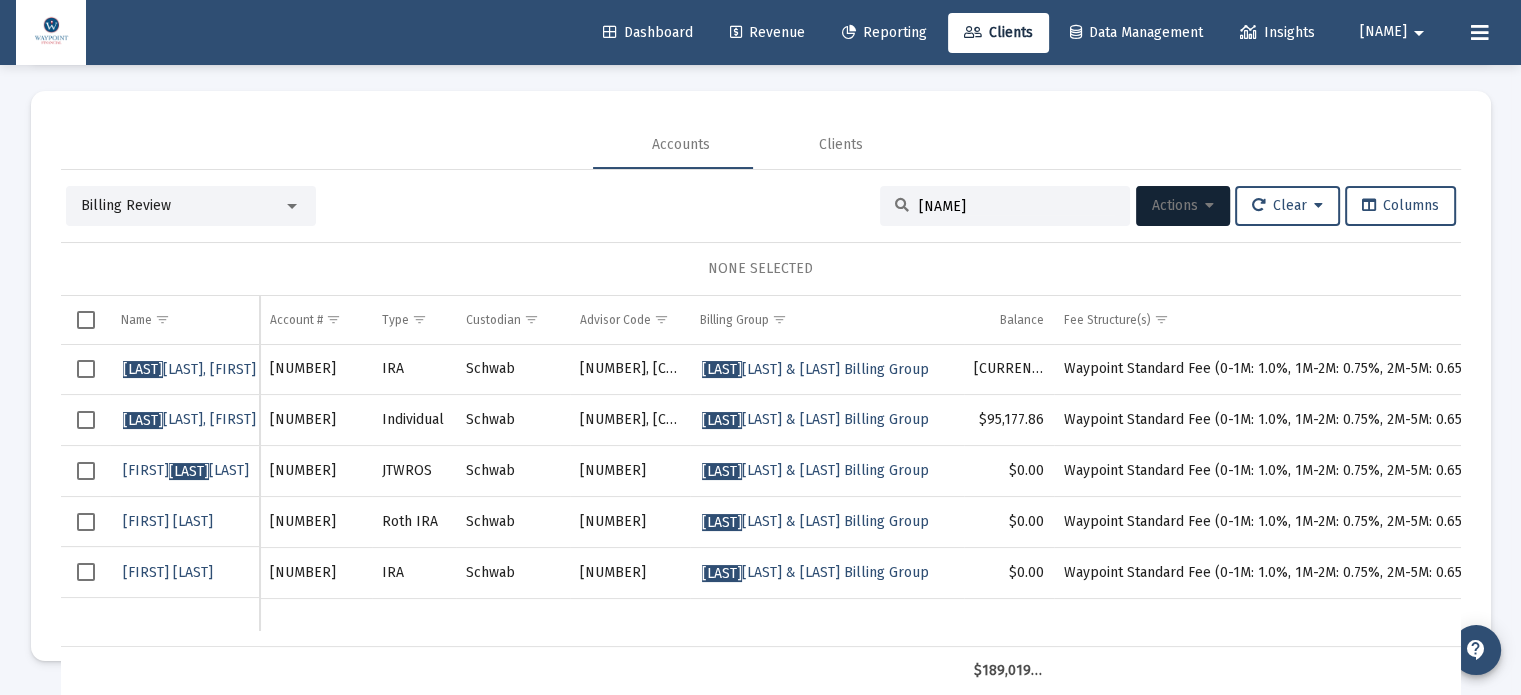 scroll, scrollTop: 0, scrollLeft: 0, axis: both 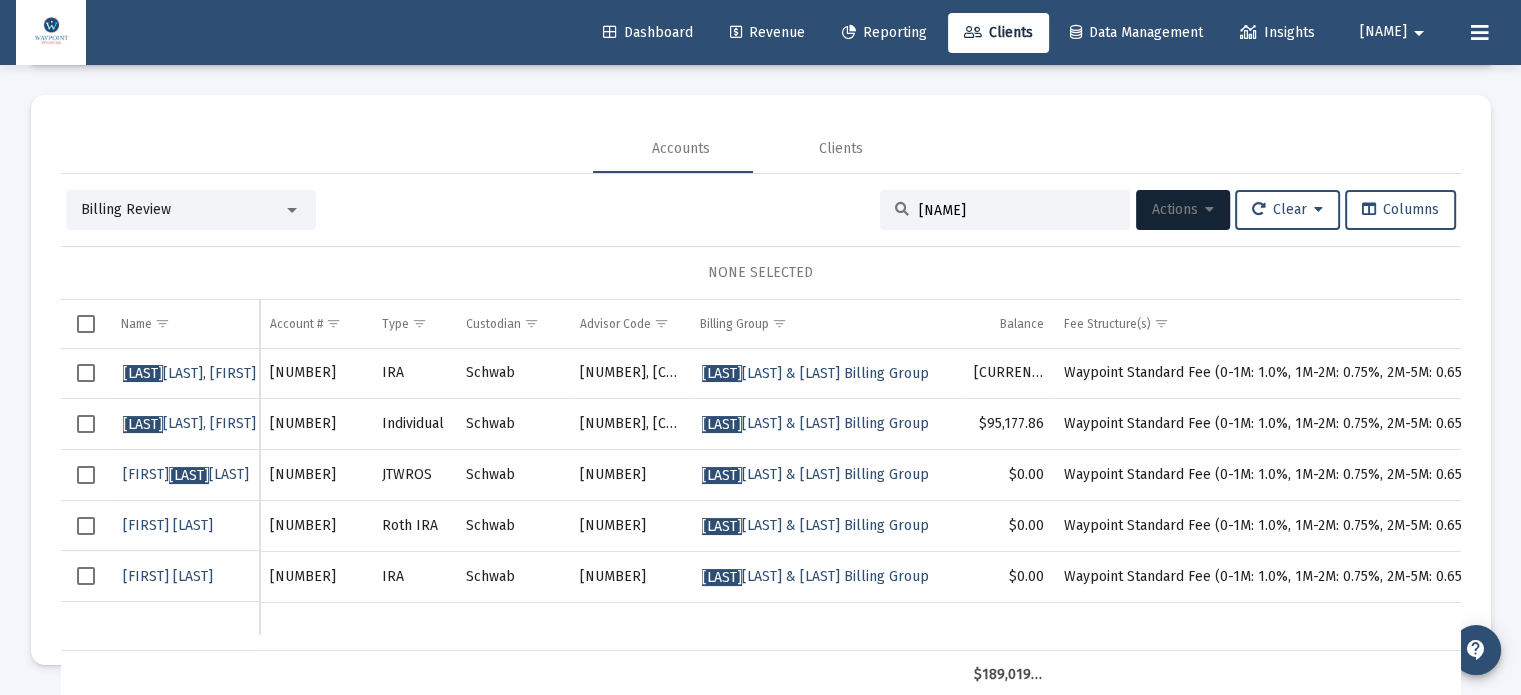 type on "[NAME]" 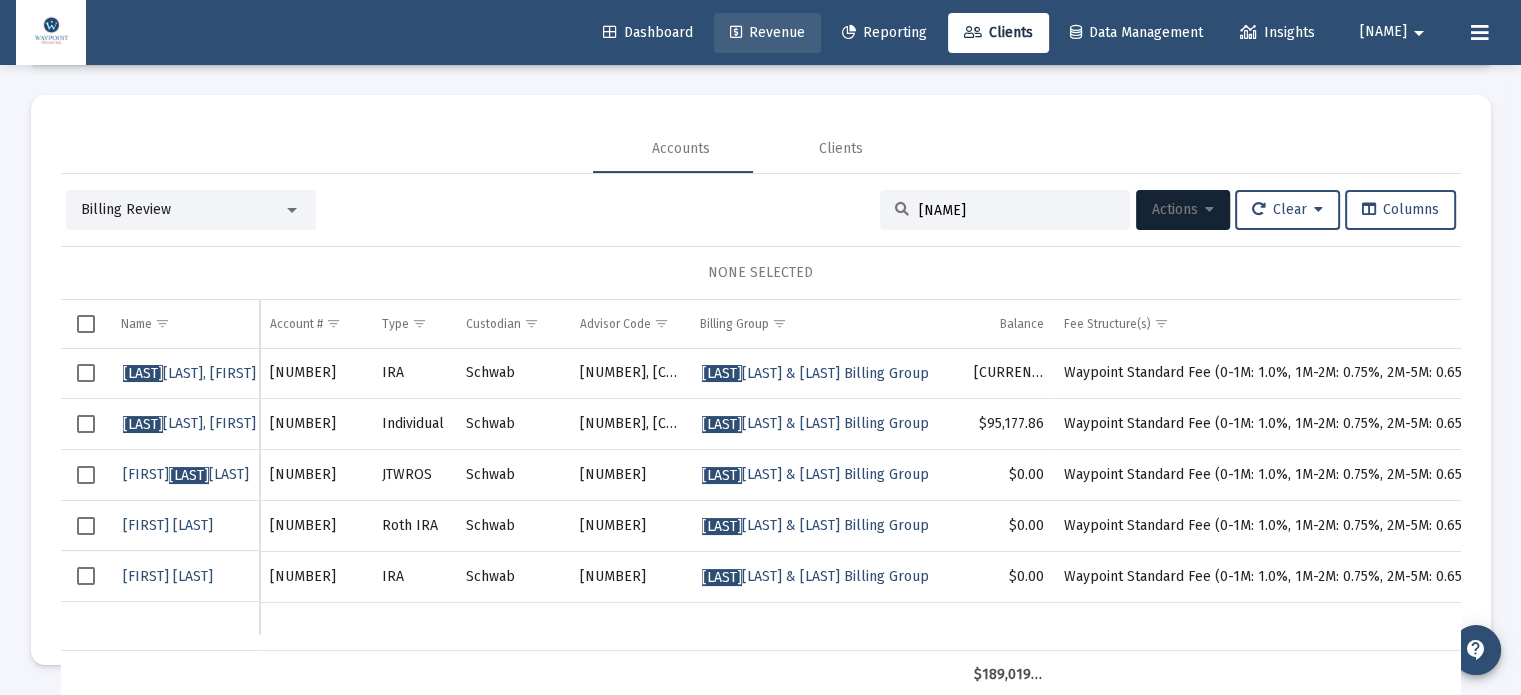 click on "Revenue" at bounding box center [767, 32] 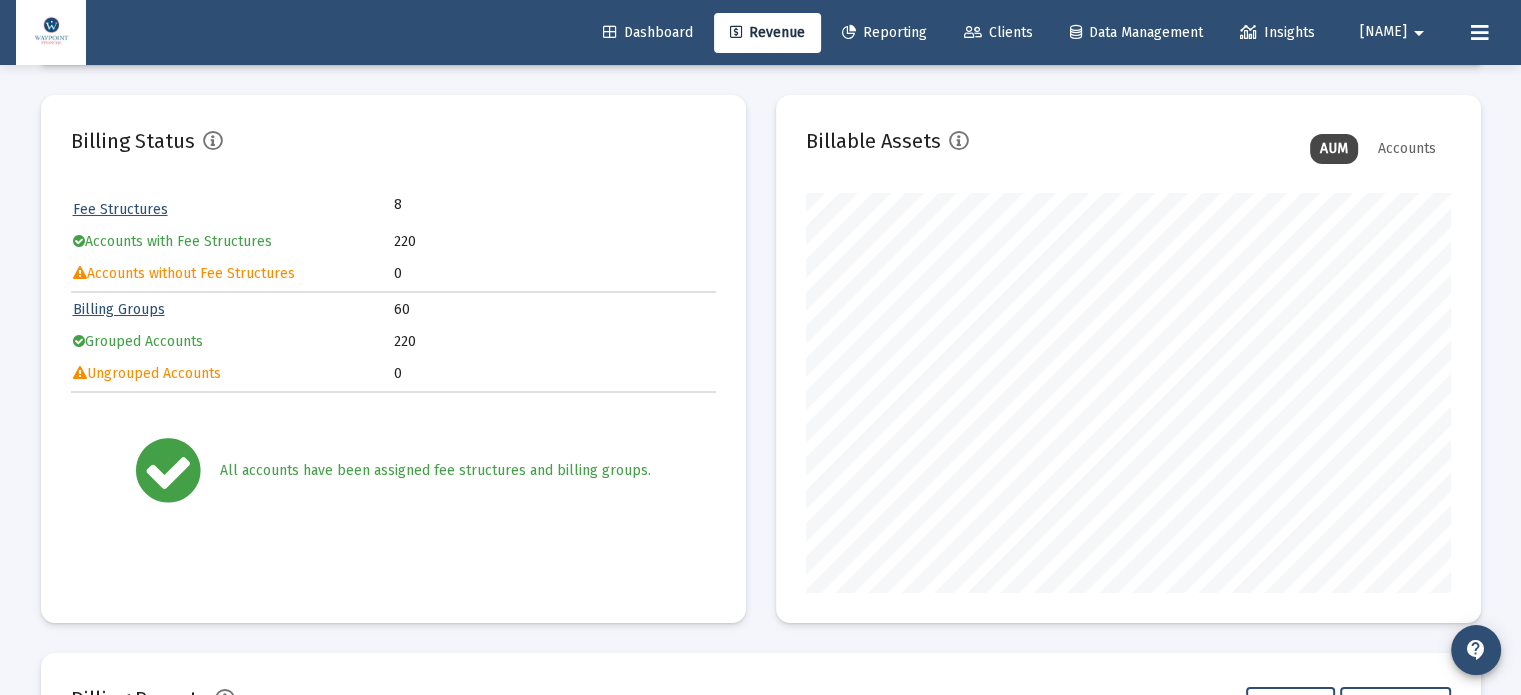 scroll, scrollTop: 999600, scrollLeft: 999355, axis: both 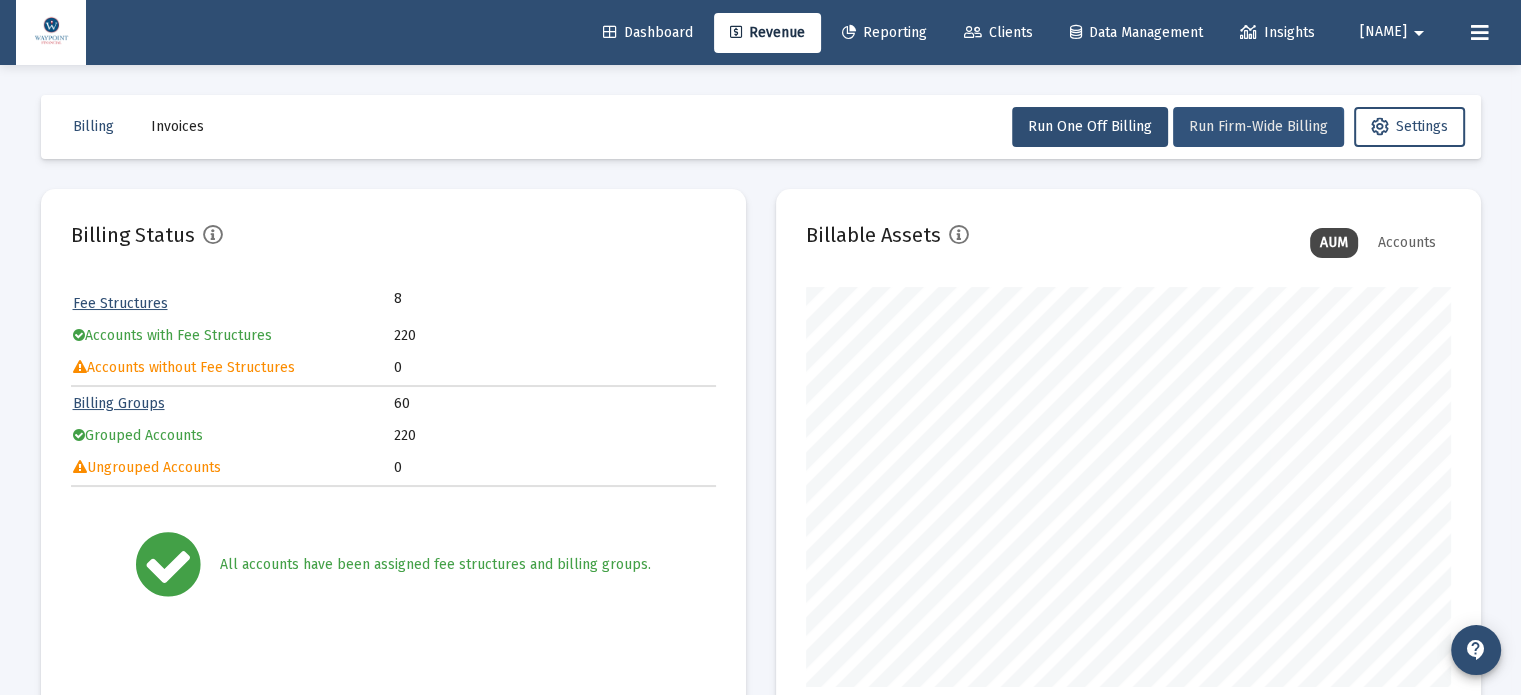 click on "Run Firm-Wide Billing" at bounding box center [1258, 127] 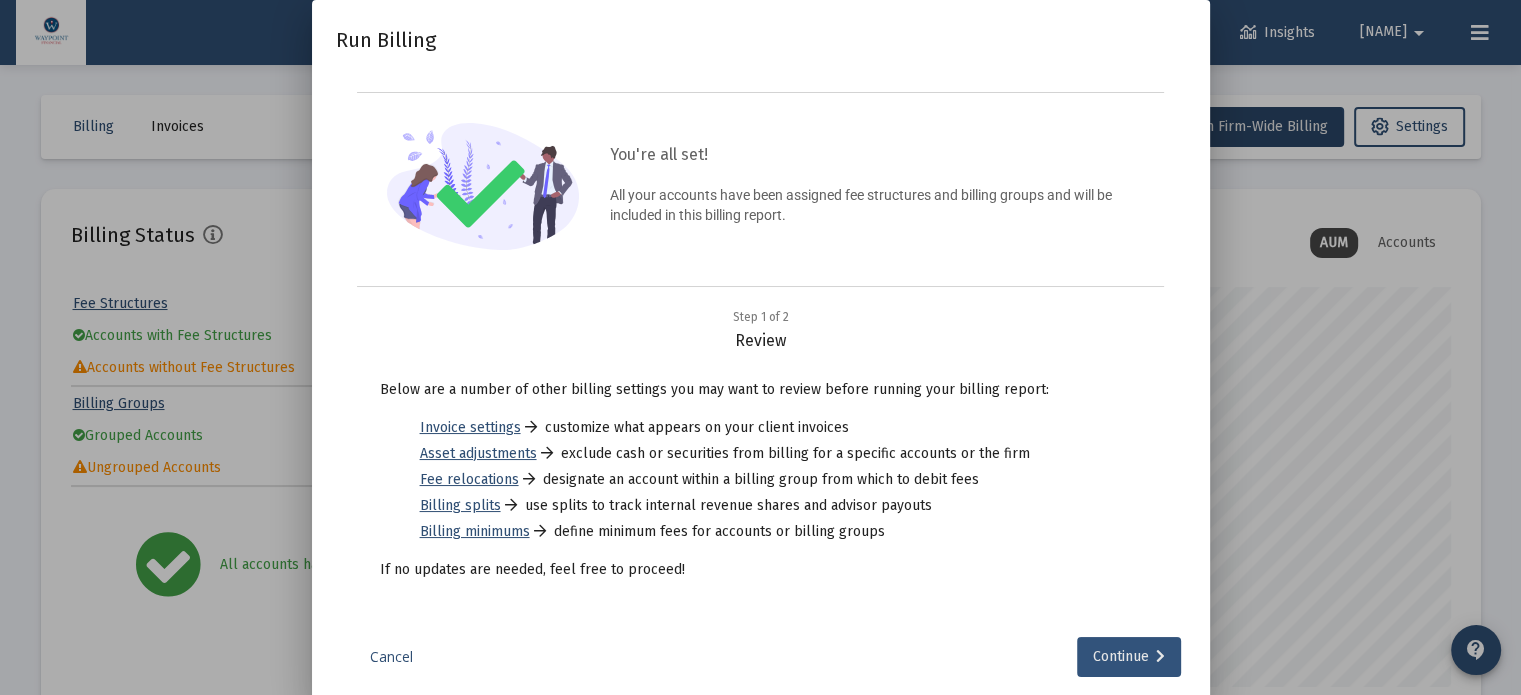 click on "Continue" at bounding box center [1129, 657] 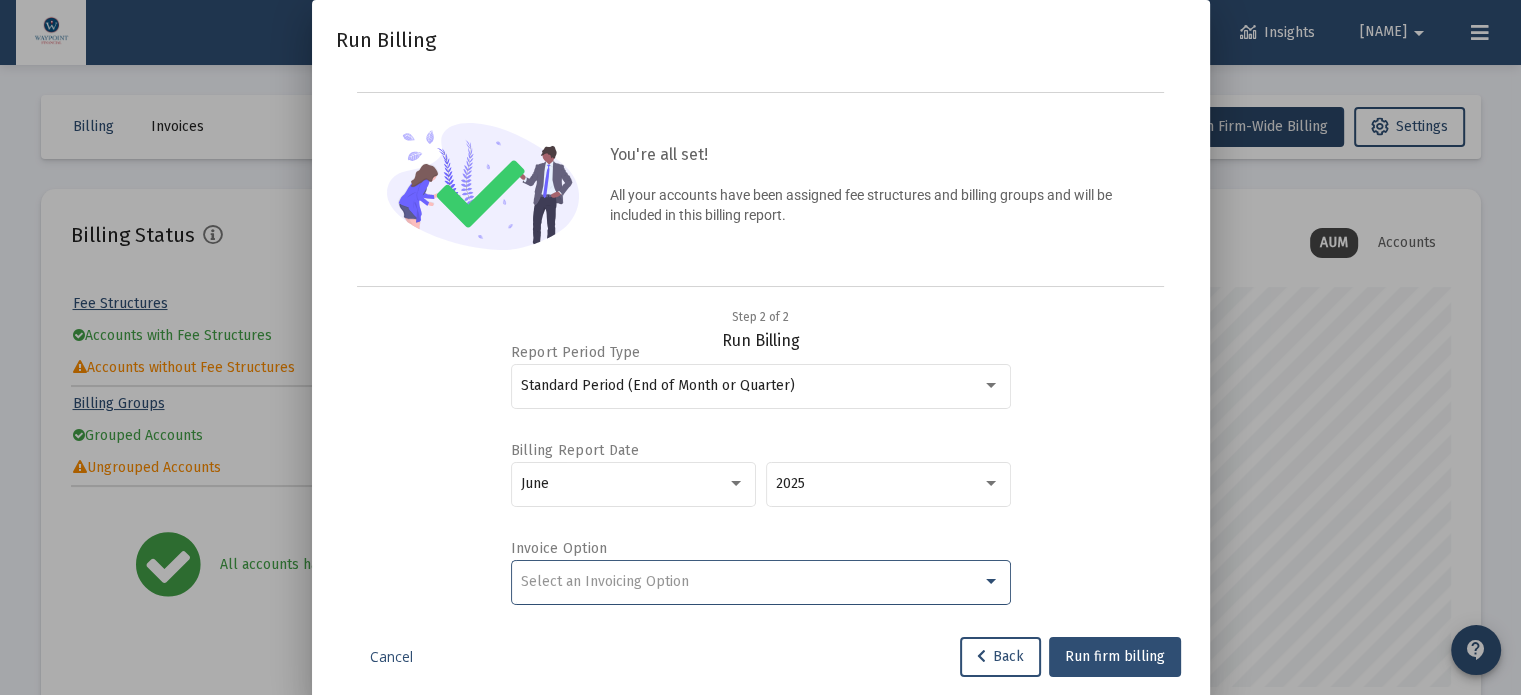 click at bounding box center (991, 581) 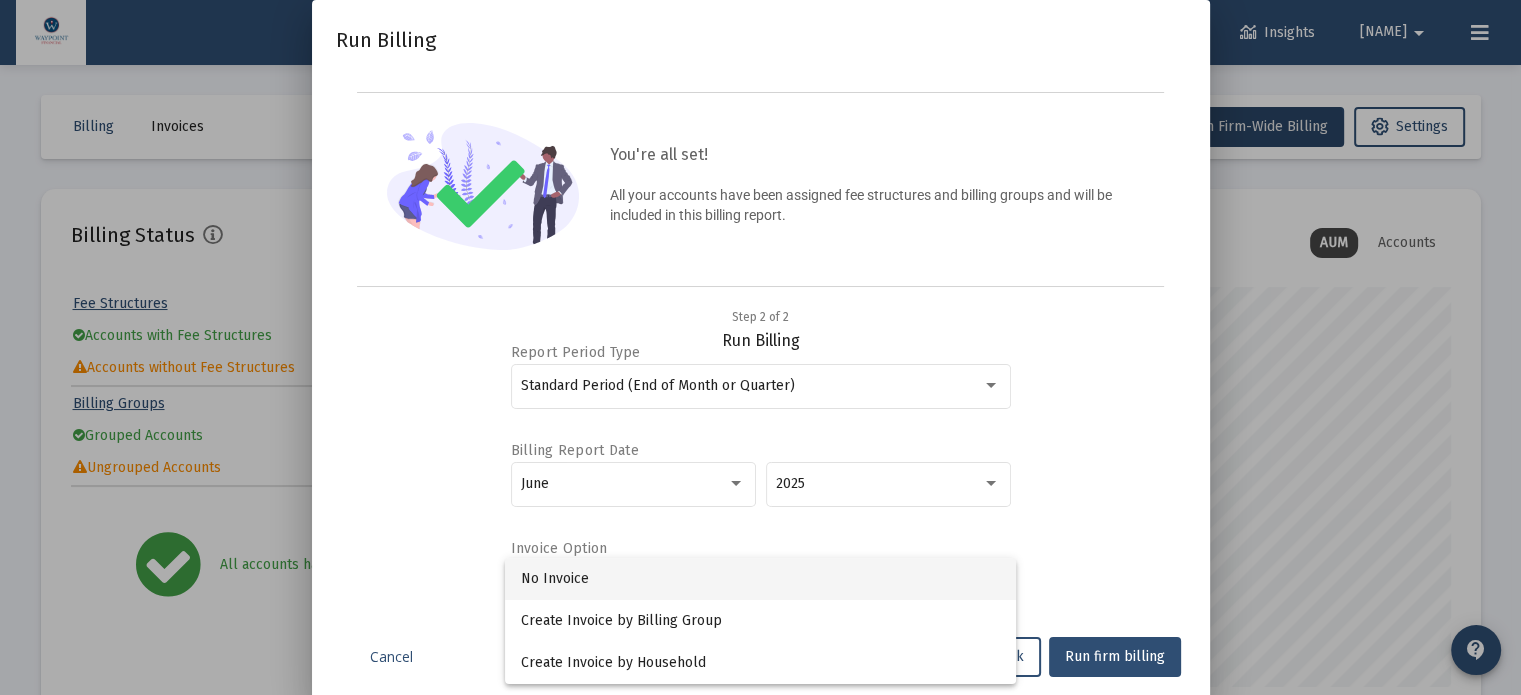 click on "No Invoice" at bounding box center [760, 579] 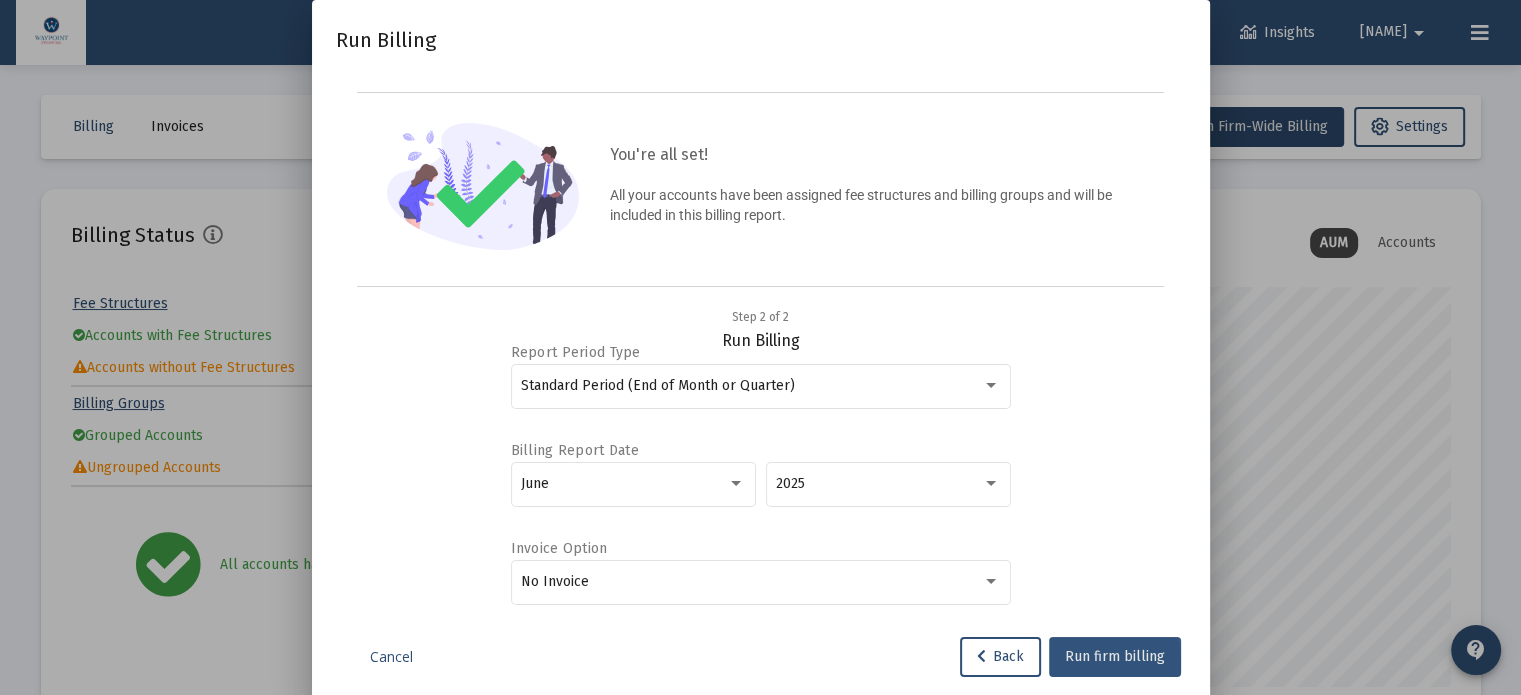click on "Run firm billing" at bounding box center (1115, 656) 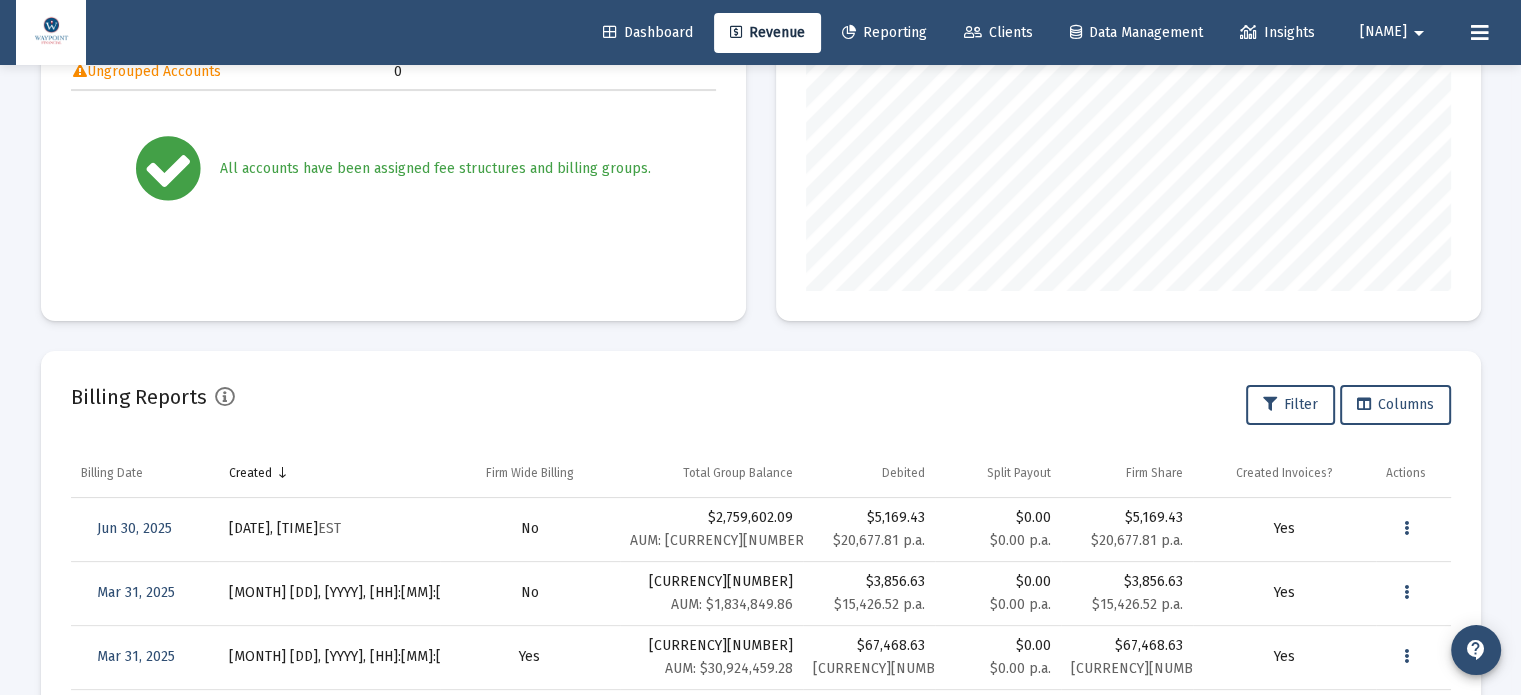 scroll, scrollTop: 400, scrollLeft: 0, axis: vertical 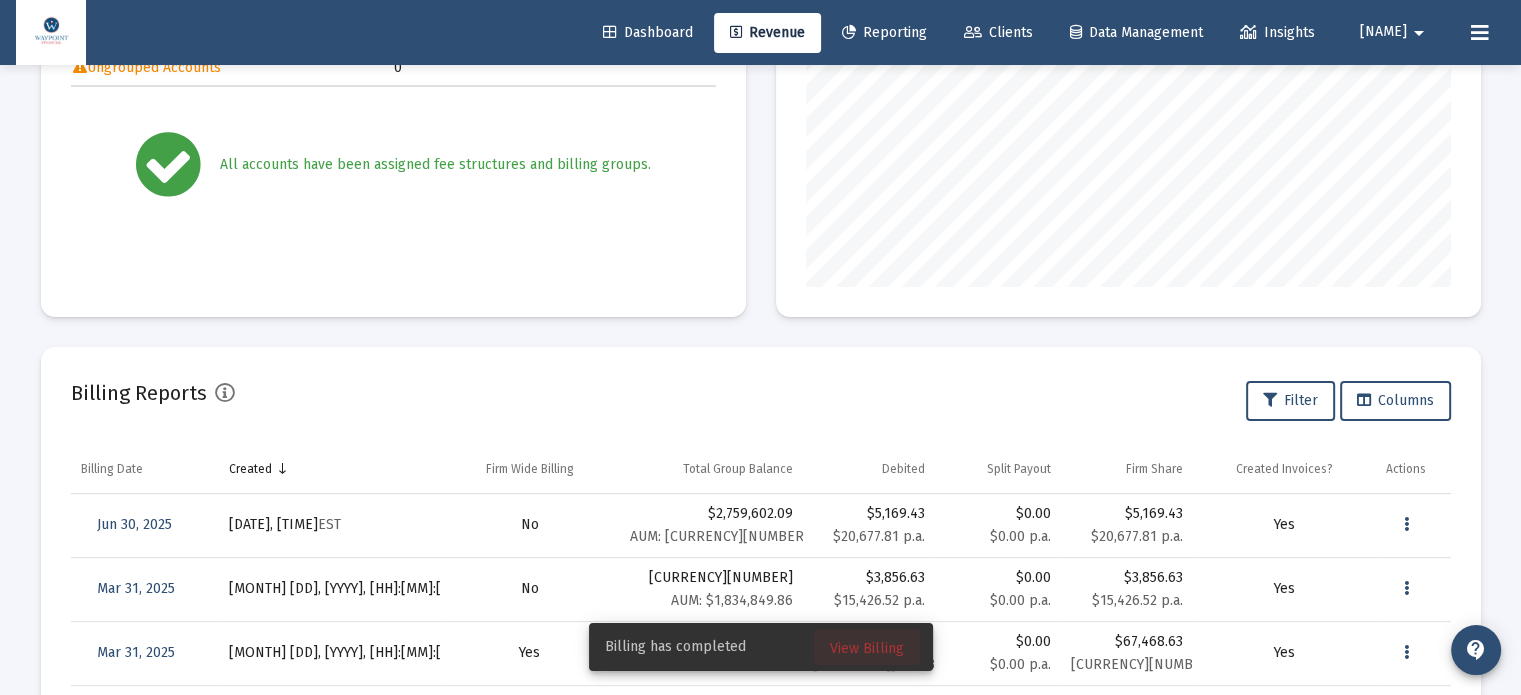 click on "View Billing" at bounding box center (867, 648) 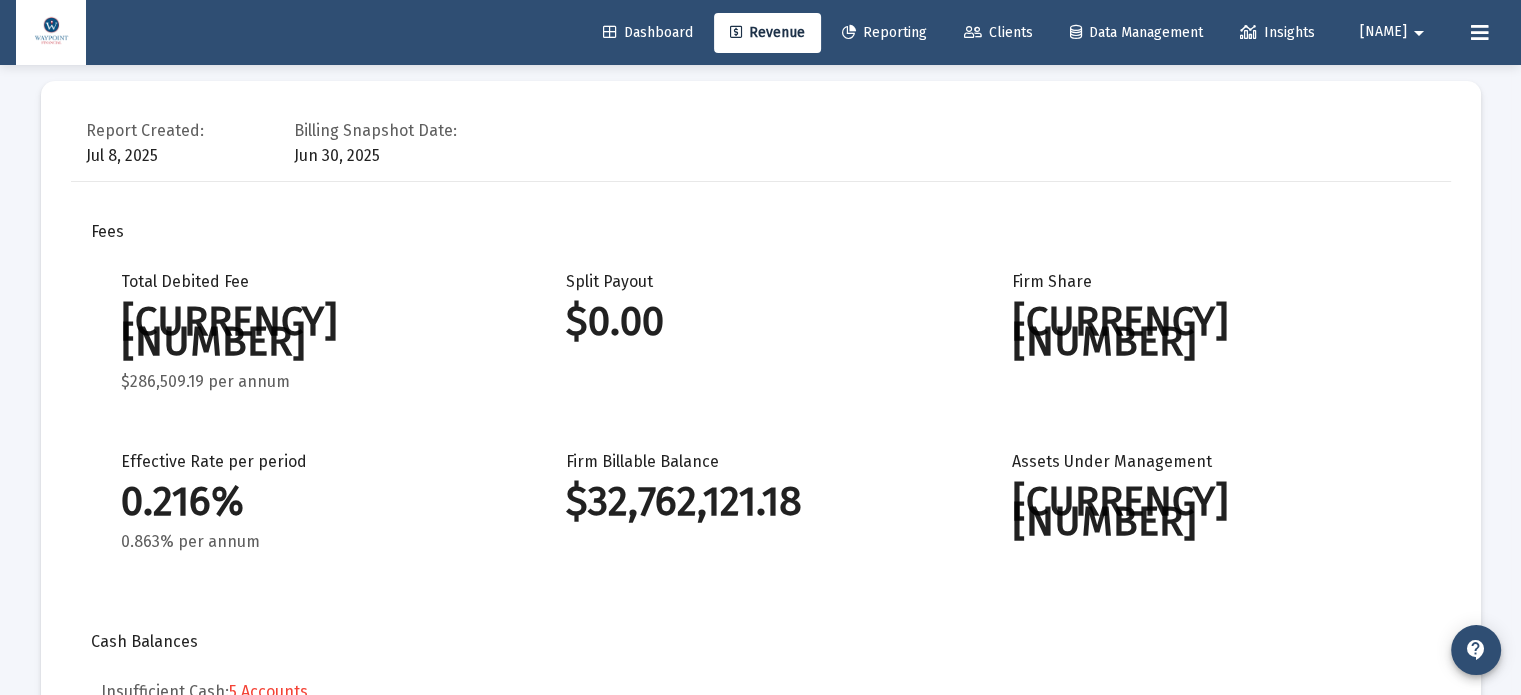scroll, scrollTop: 1677, scrollLeft: 0, axis: vertical 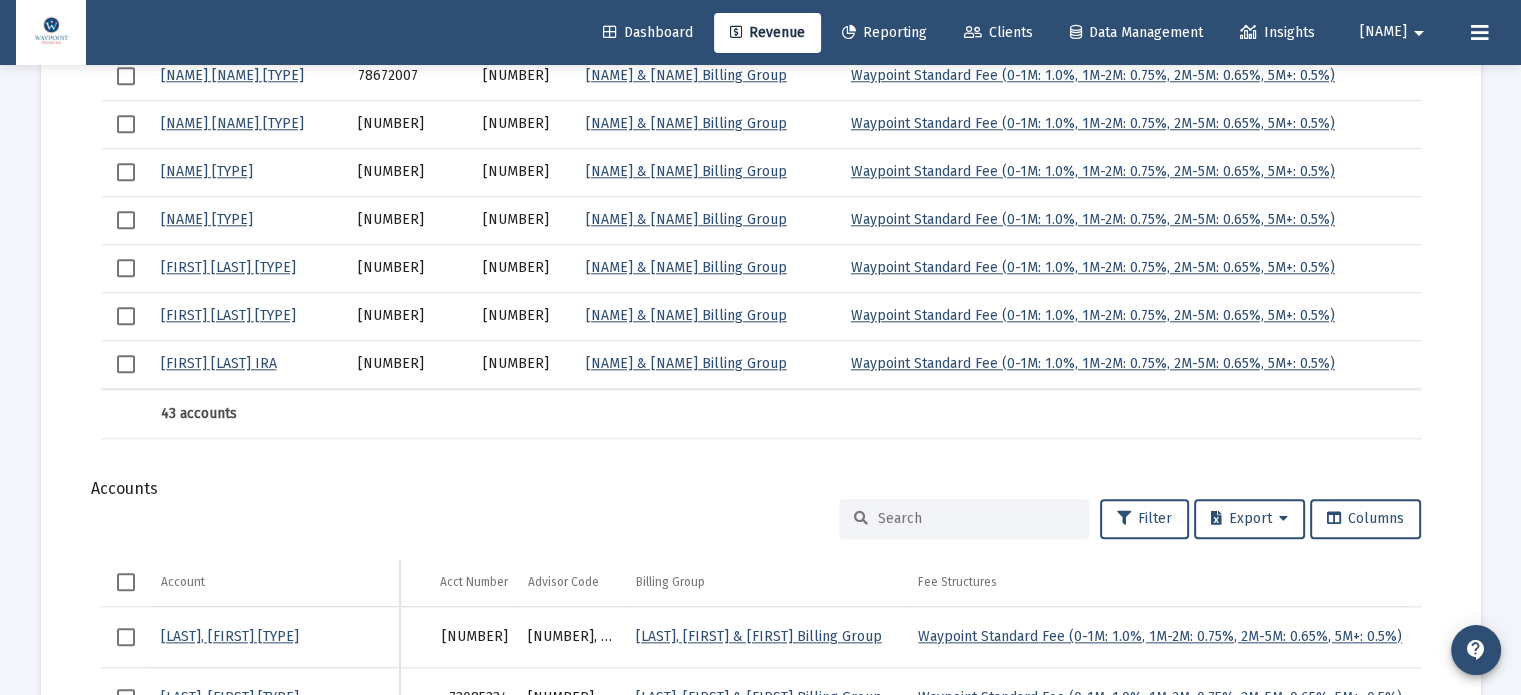 click at bounding box center [126, 582] 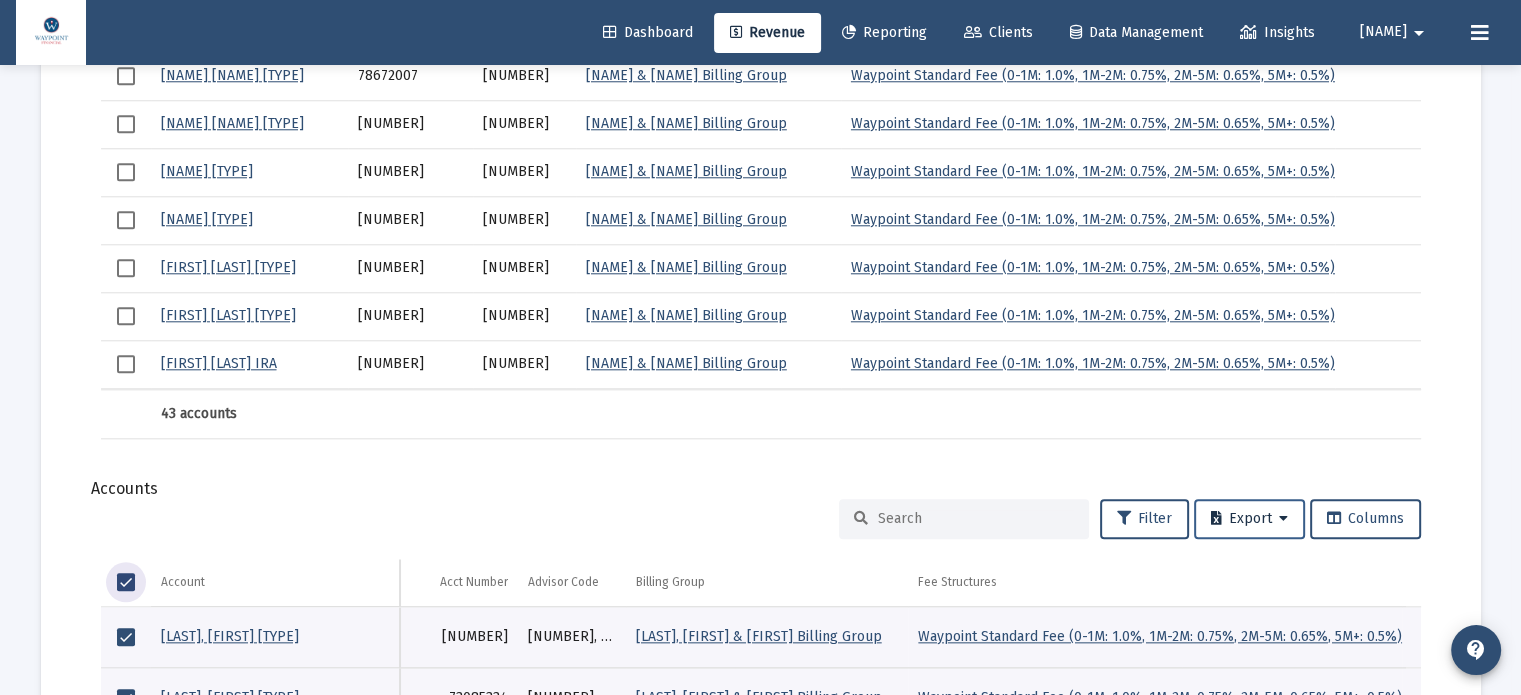 click on "Export" at bounding box center (1249, 518) 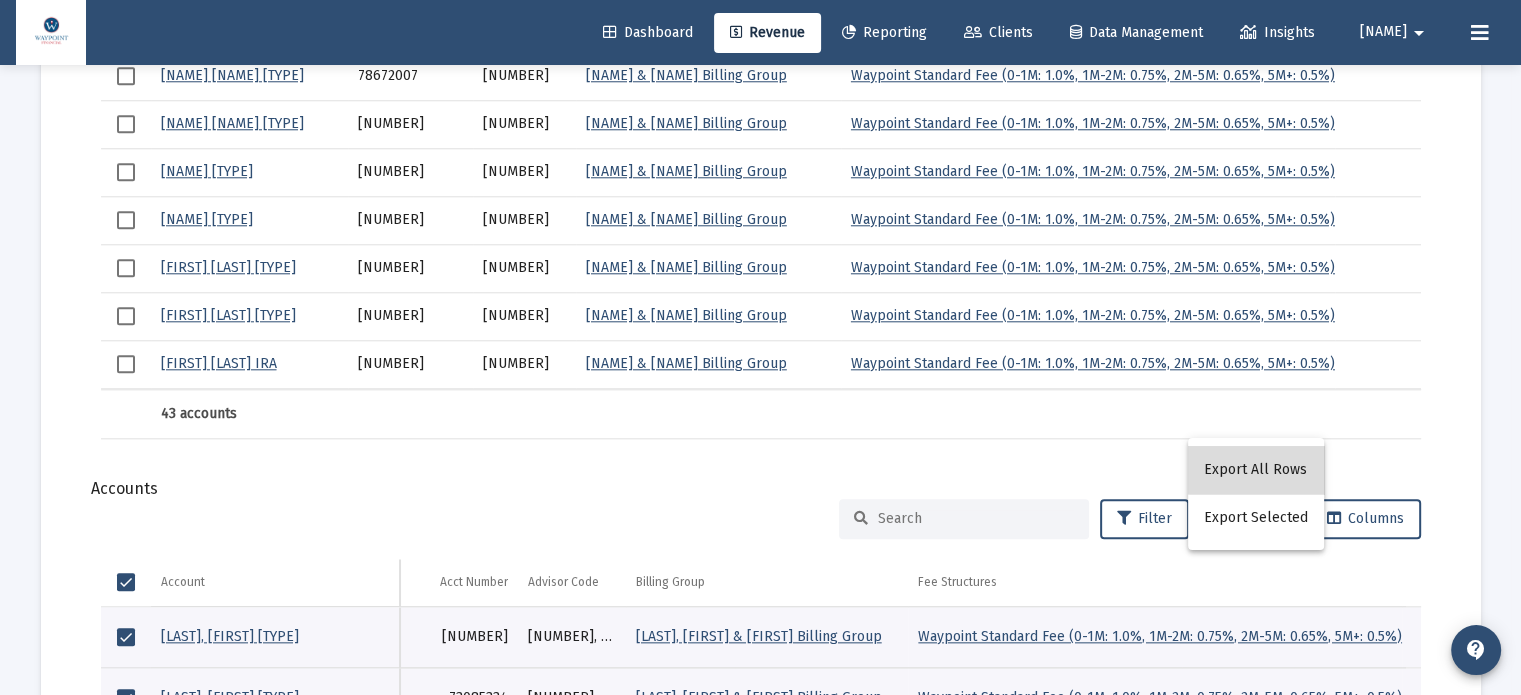 click on "Export All Rows" at bounding box center [1256, 470] 